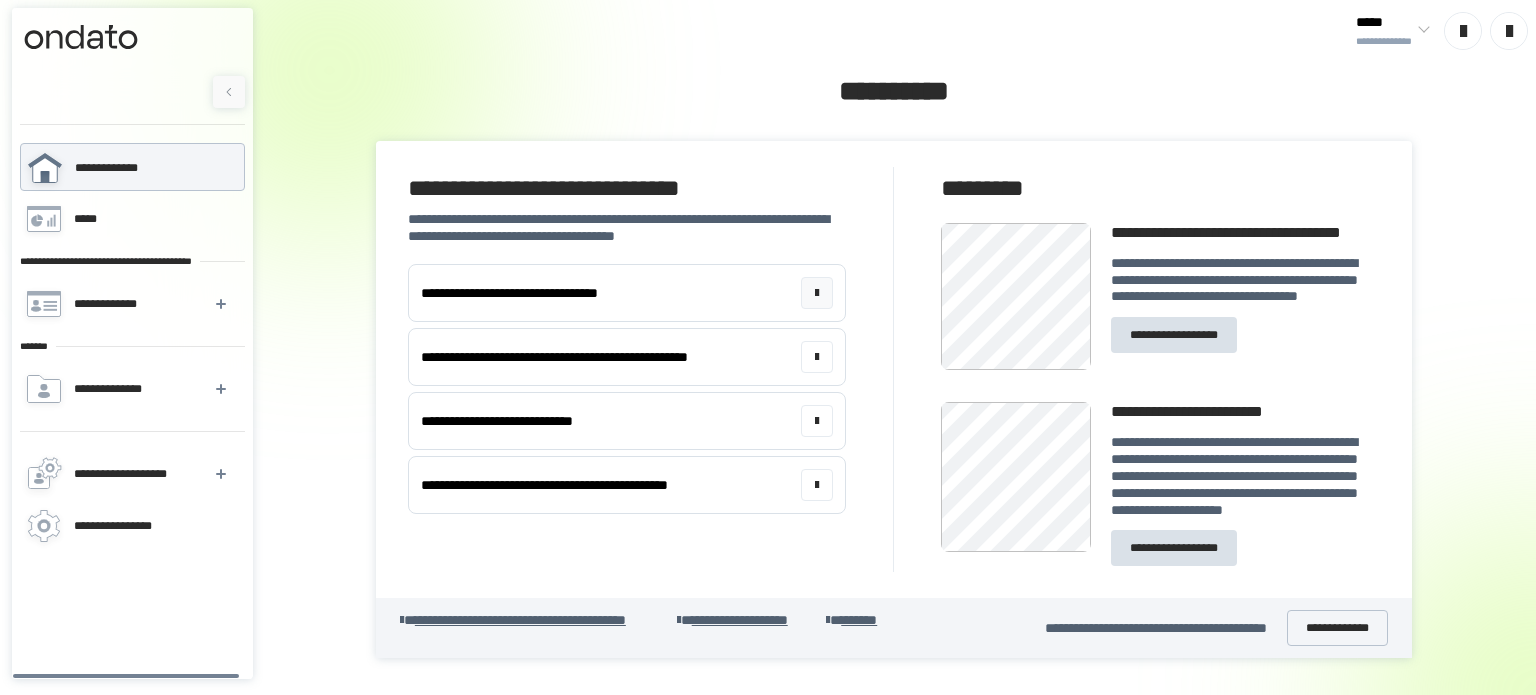 scroll, scrollTop: 0, scrollLeft: 0, axis: both 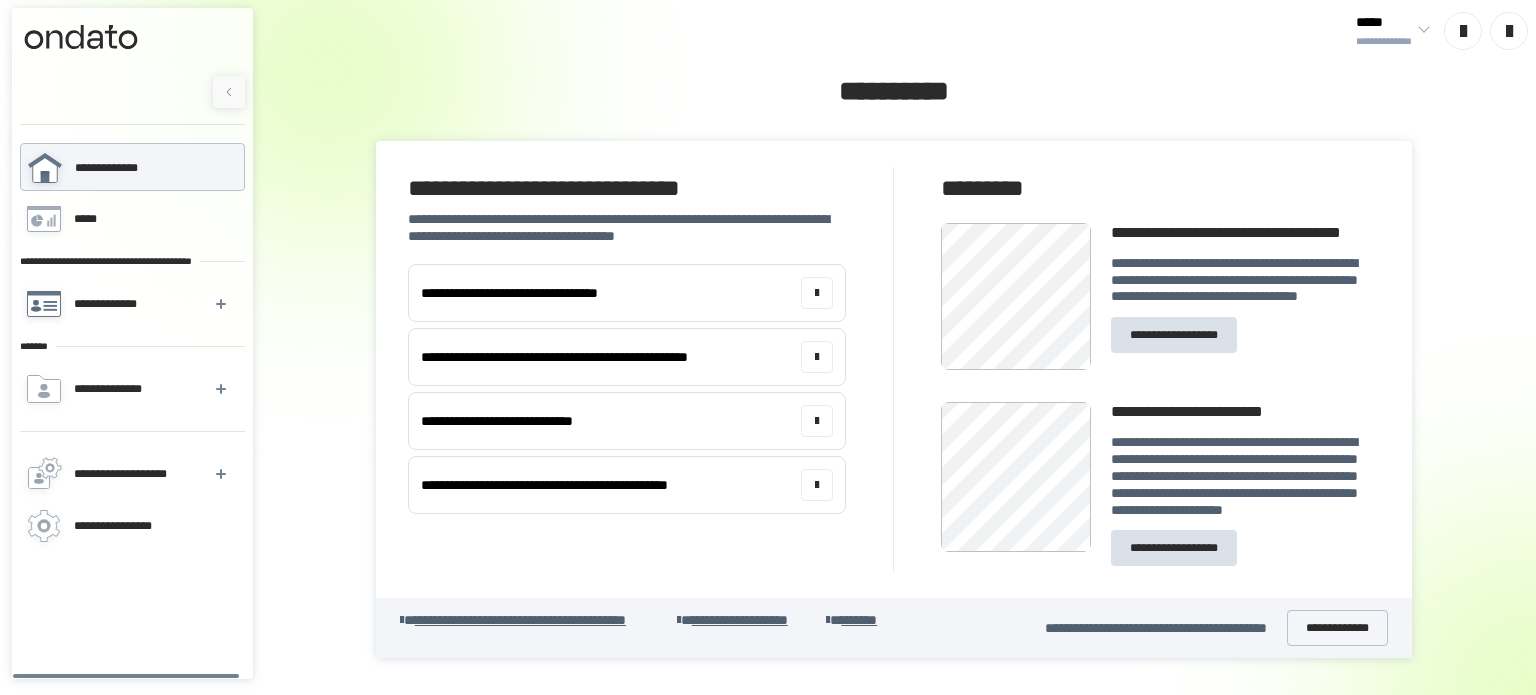 click on "**********" at bounding box center (105, 304) 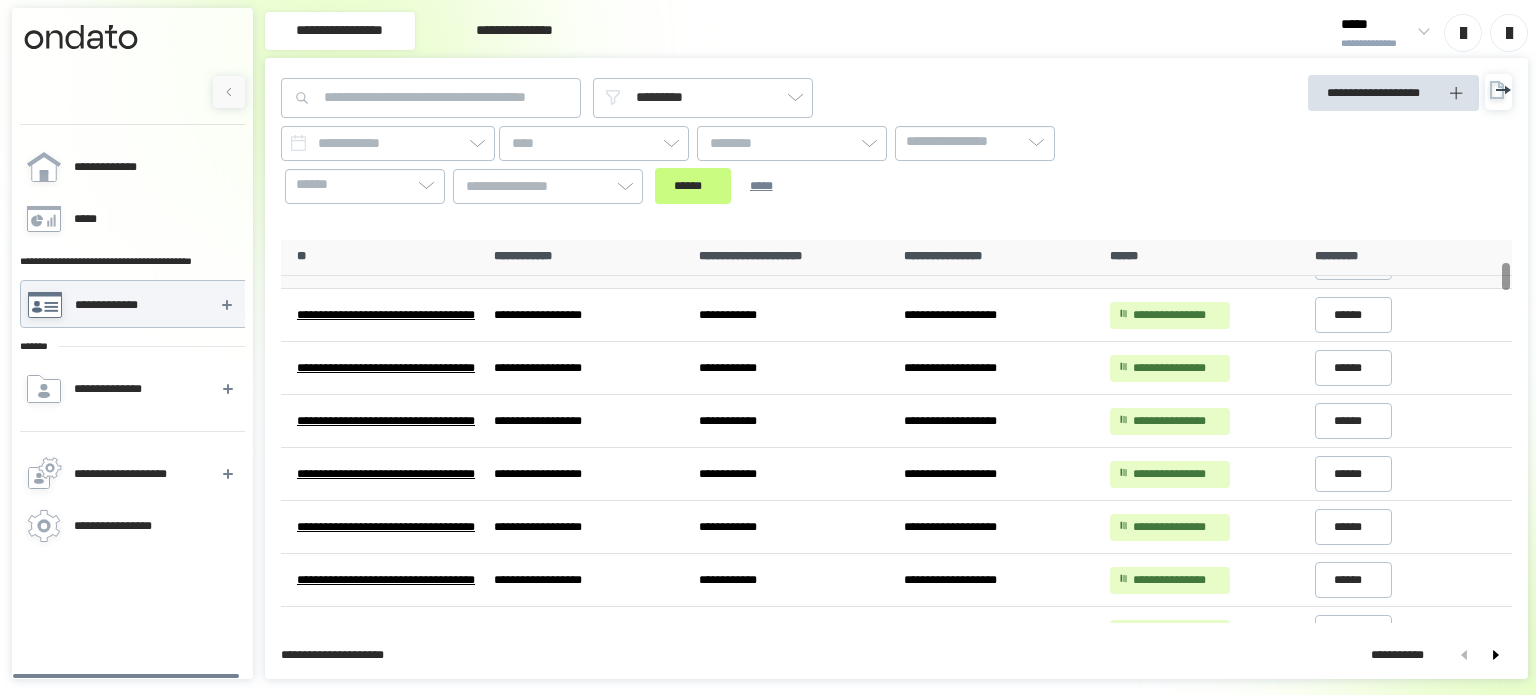 scroll, scrollTop: 300, scrollLeft: 0, axis: vertical 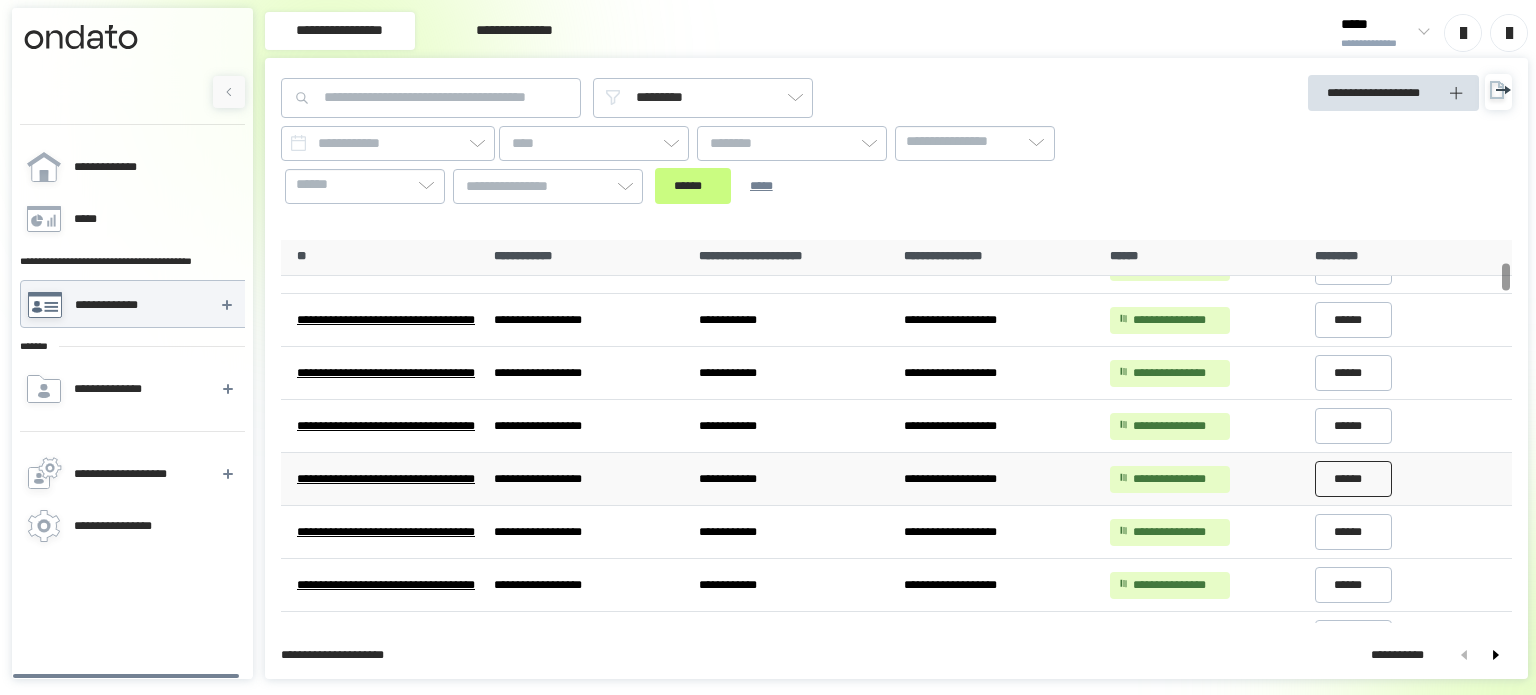 click on "******" at bounding box center (1348, 479) 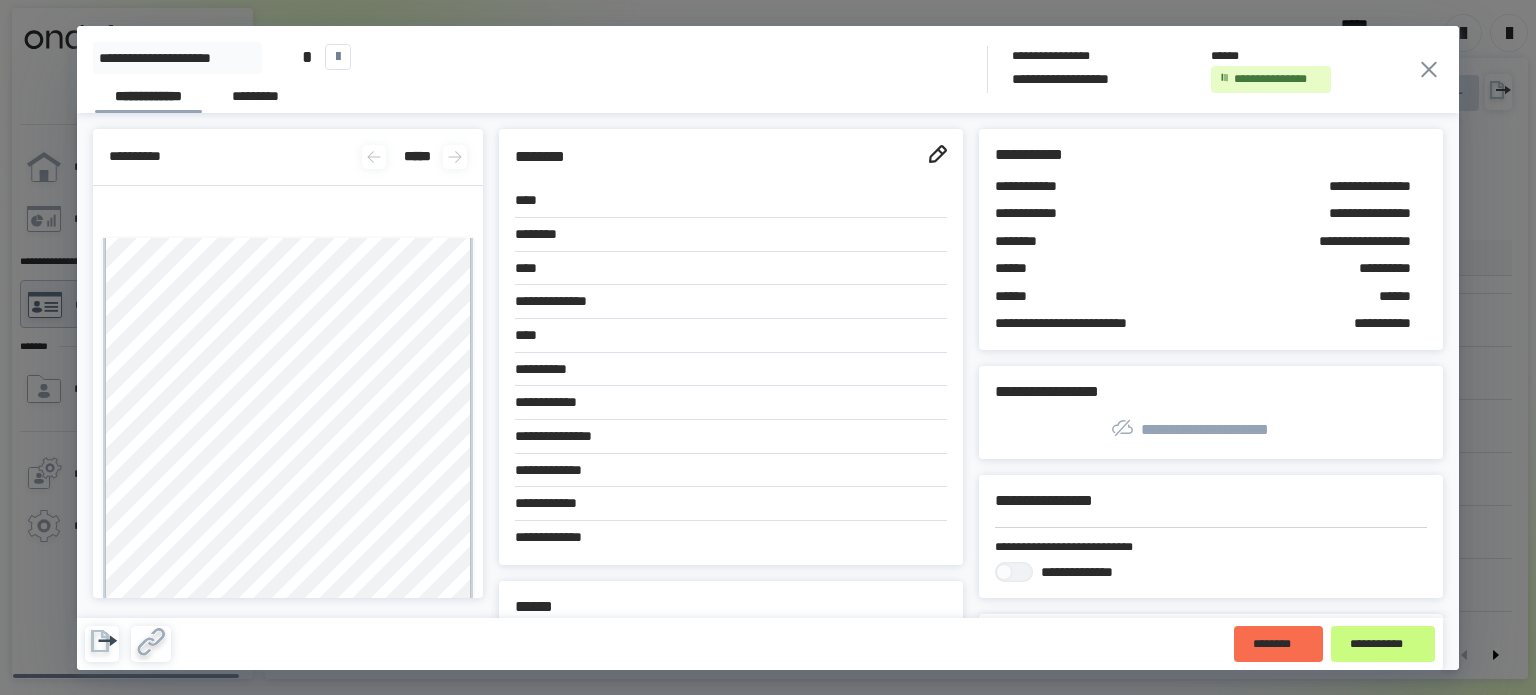click 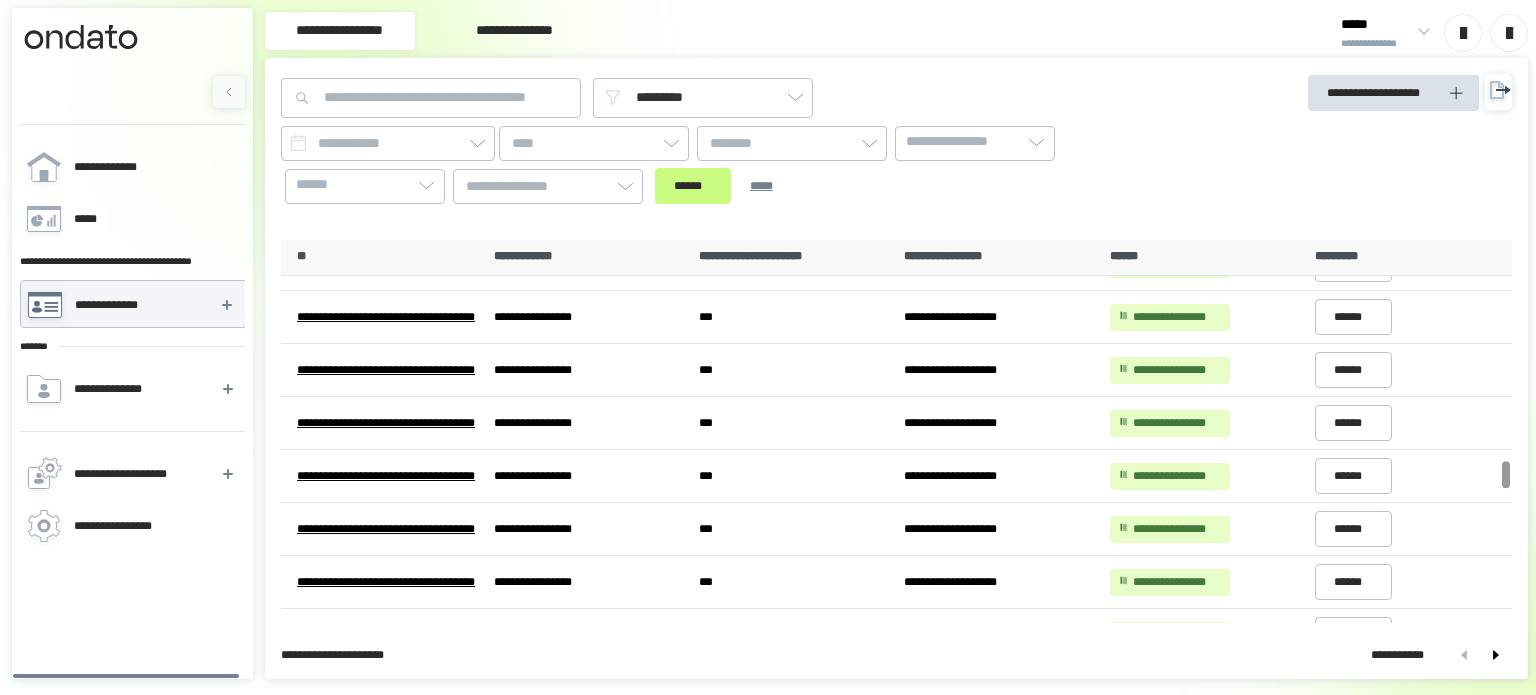 scroll, scrollTop: 3600, scrollLeft: 0, axis: vertical 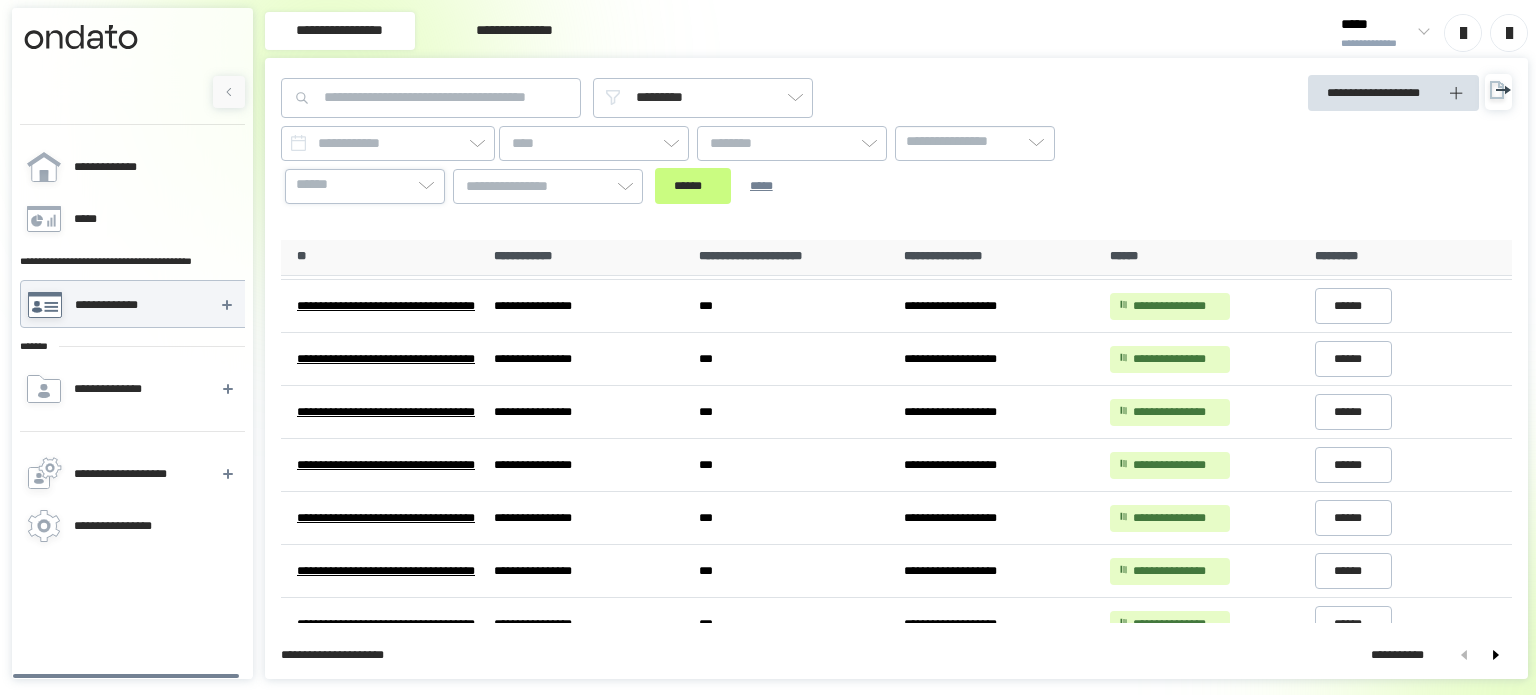 click 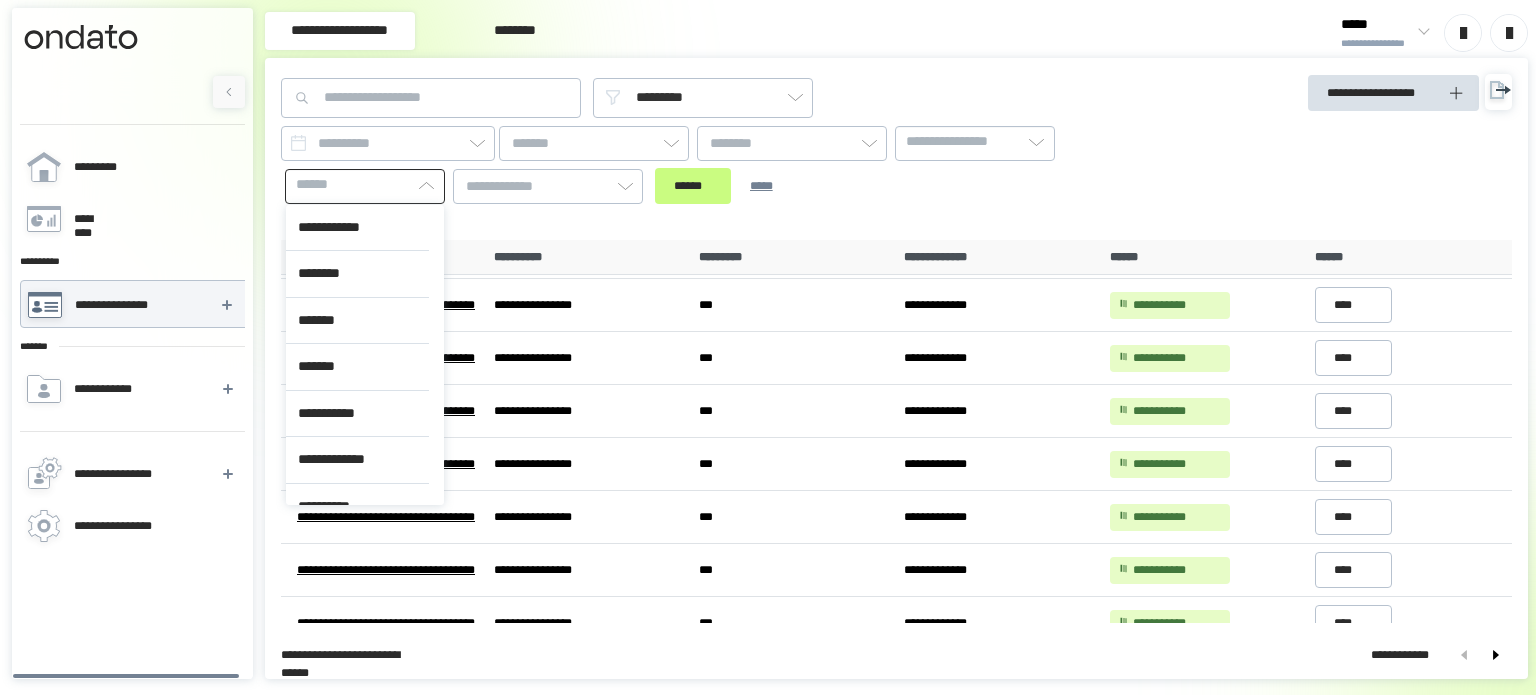 scroll, scrollTop: 3598, scrollLeft: 0, axis: vertical 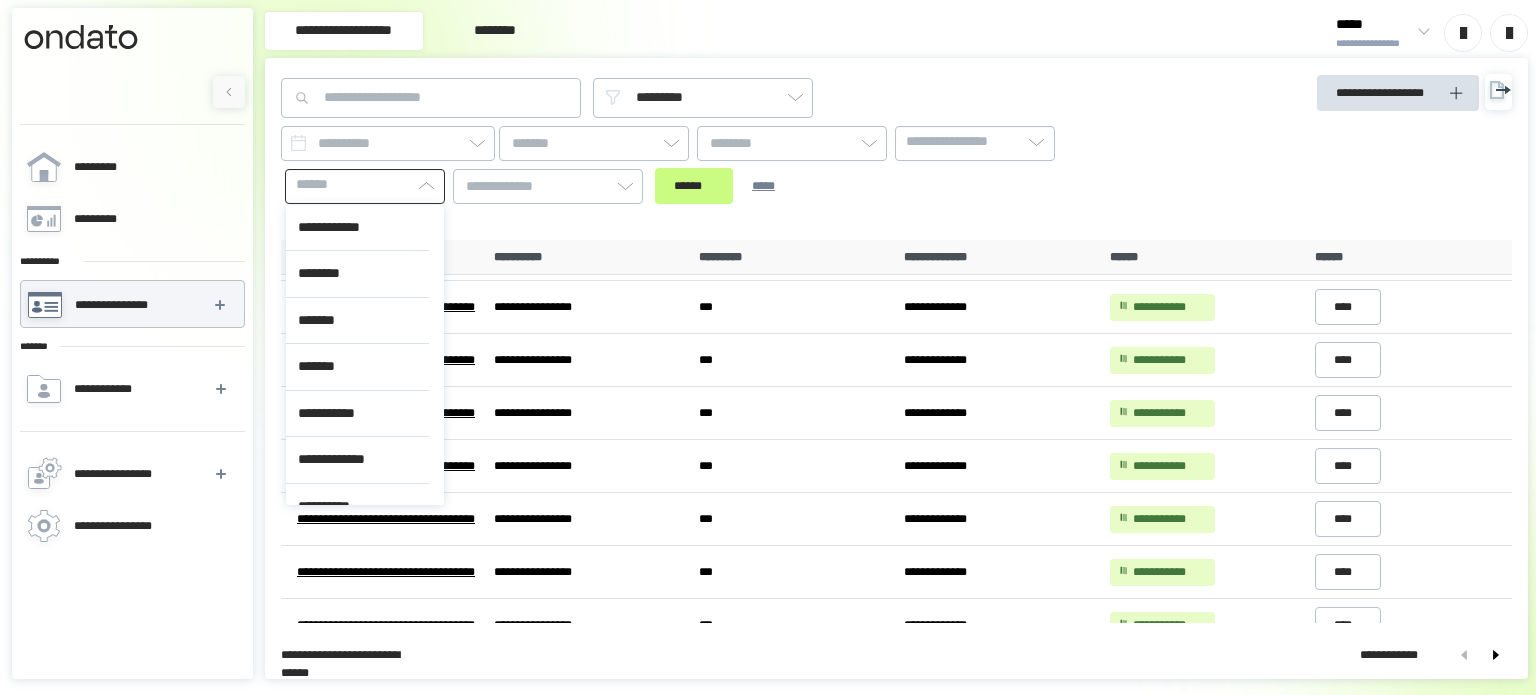 click on "[FIRST] [LAST] [CITY] [STATE] [ZIP] [COUNTRY] [STREET] [NUMBER] [ADDRESS] [PHONE]" at bounding box center [741, 141] 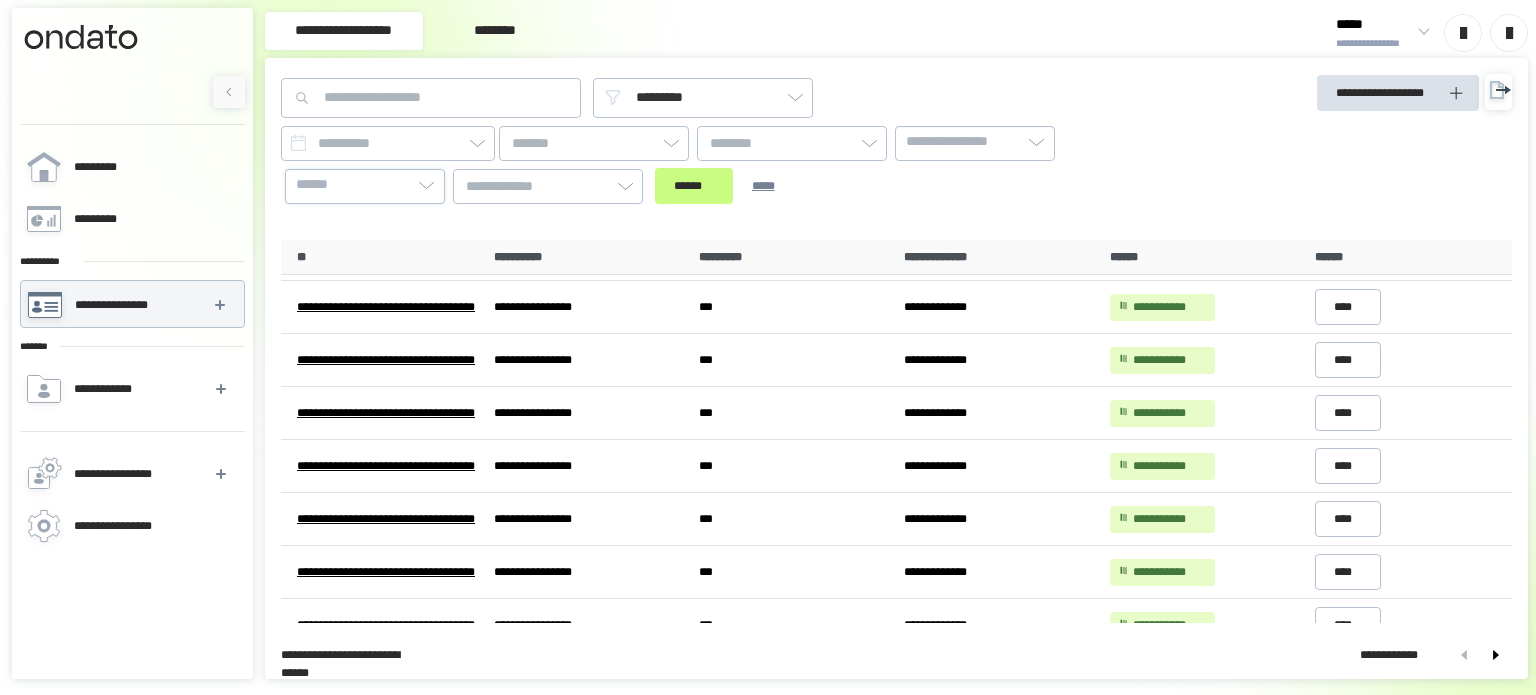 click 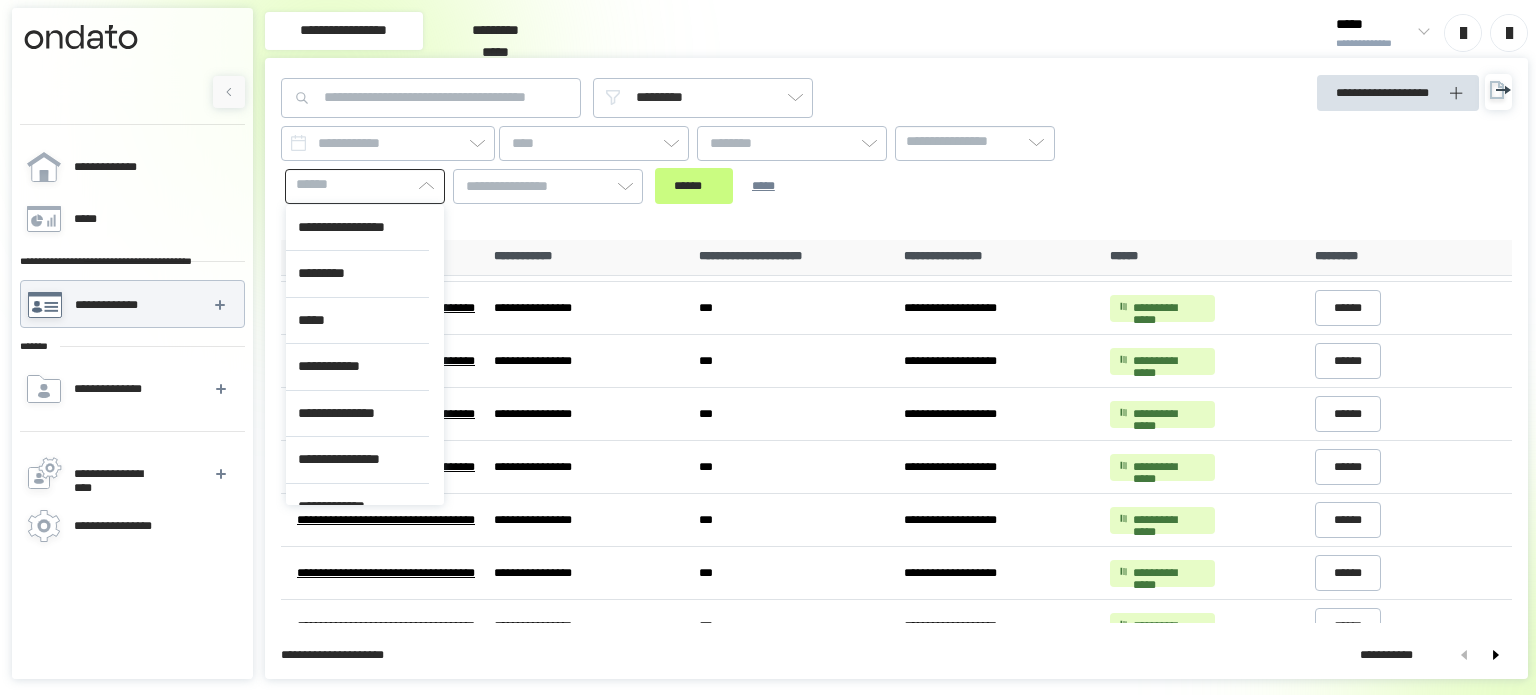 scroll, scrollTop: 3600, scrollLeft: 0, axis: vertical 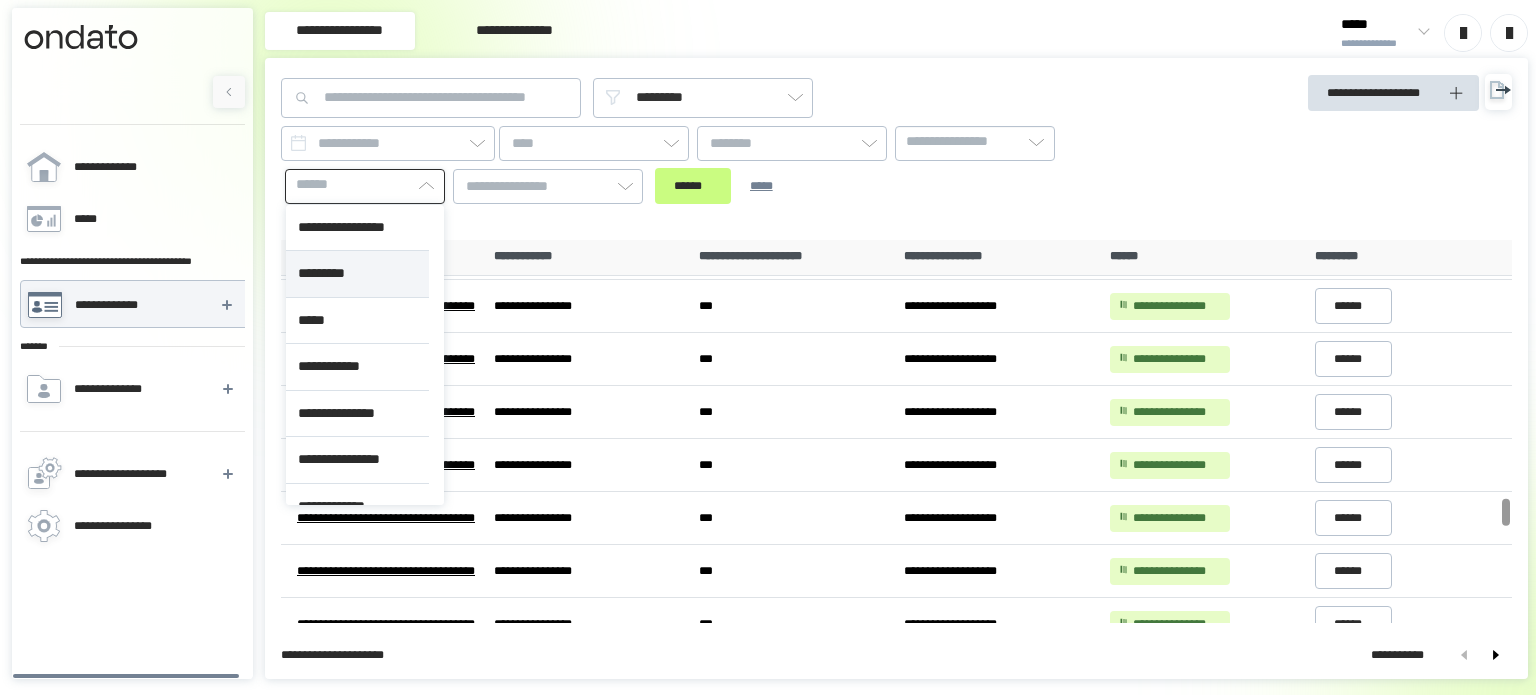 click on "*********" at bounding box center [321, 273] 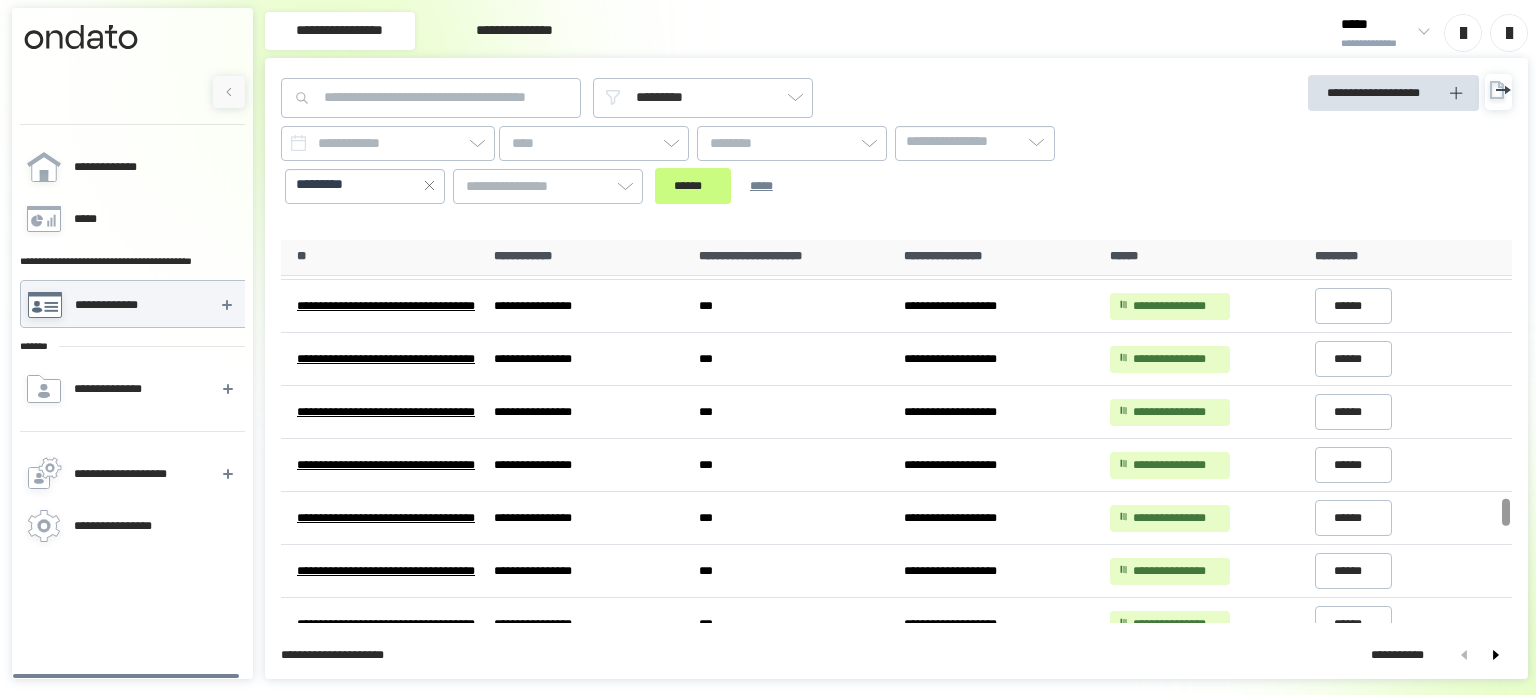 click on "[FIRST] [LAST] [CITY] [PHONE]" at bounding box center (741, 165) 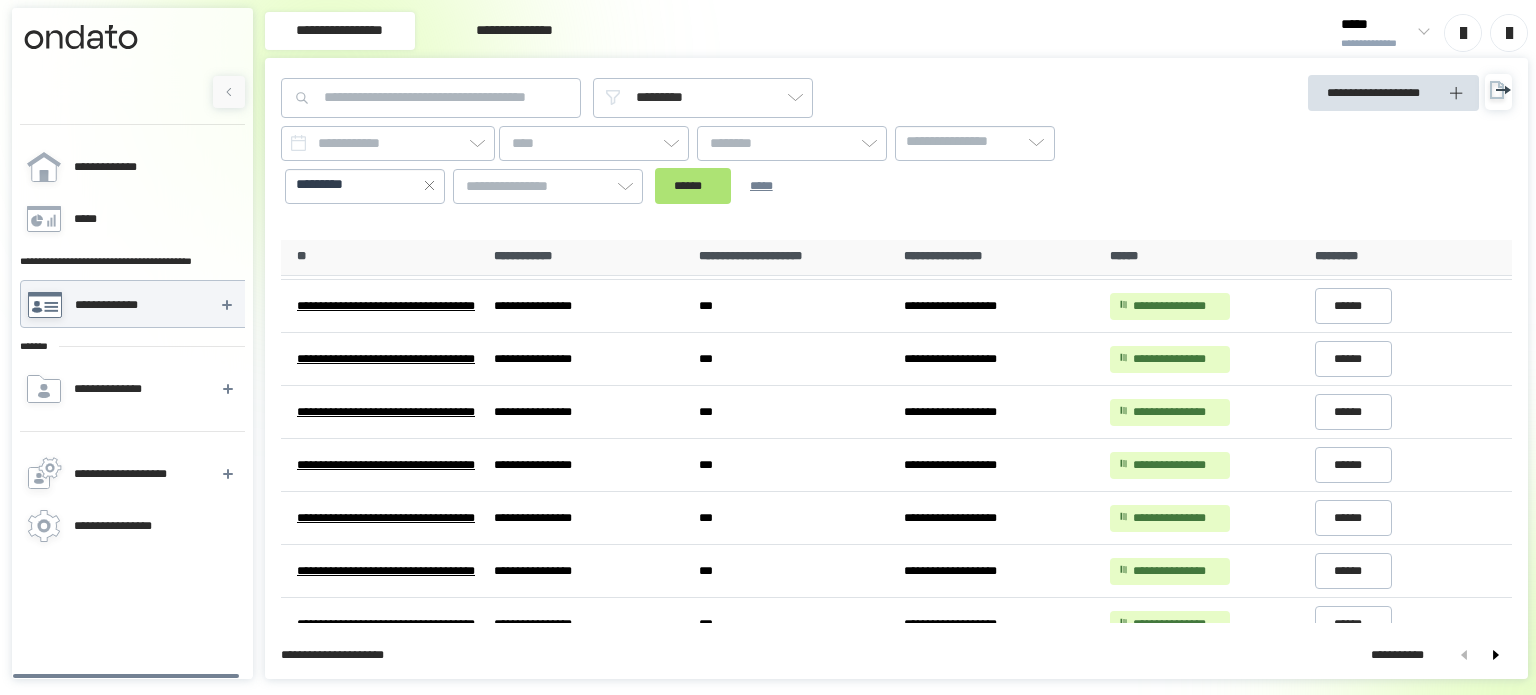 click on "******" at bounding box center (688, 186) 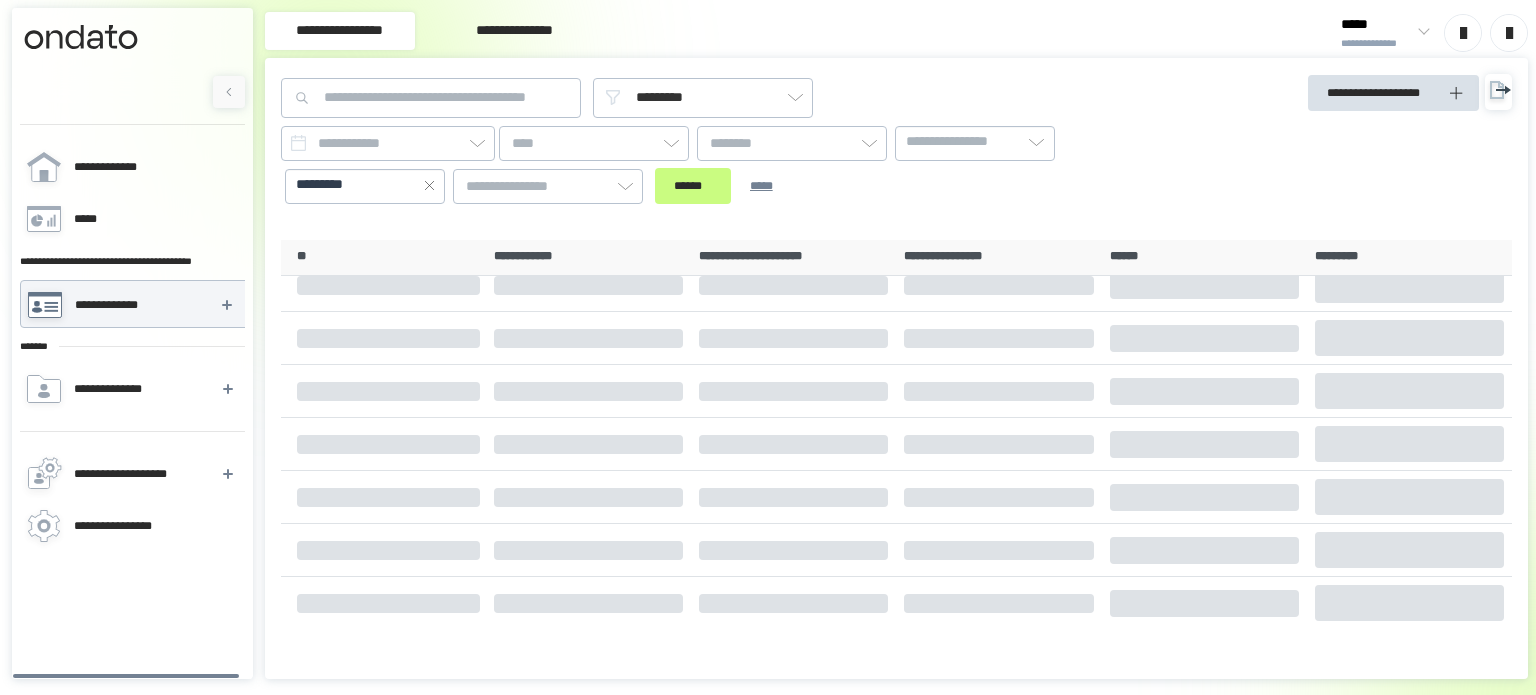 scroll, scrollTop: 0, scrollLeft: 0, axis: both 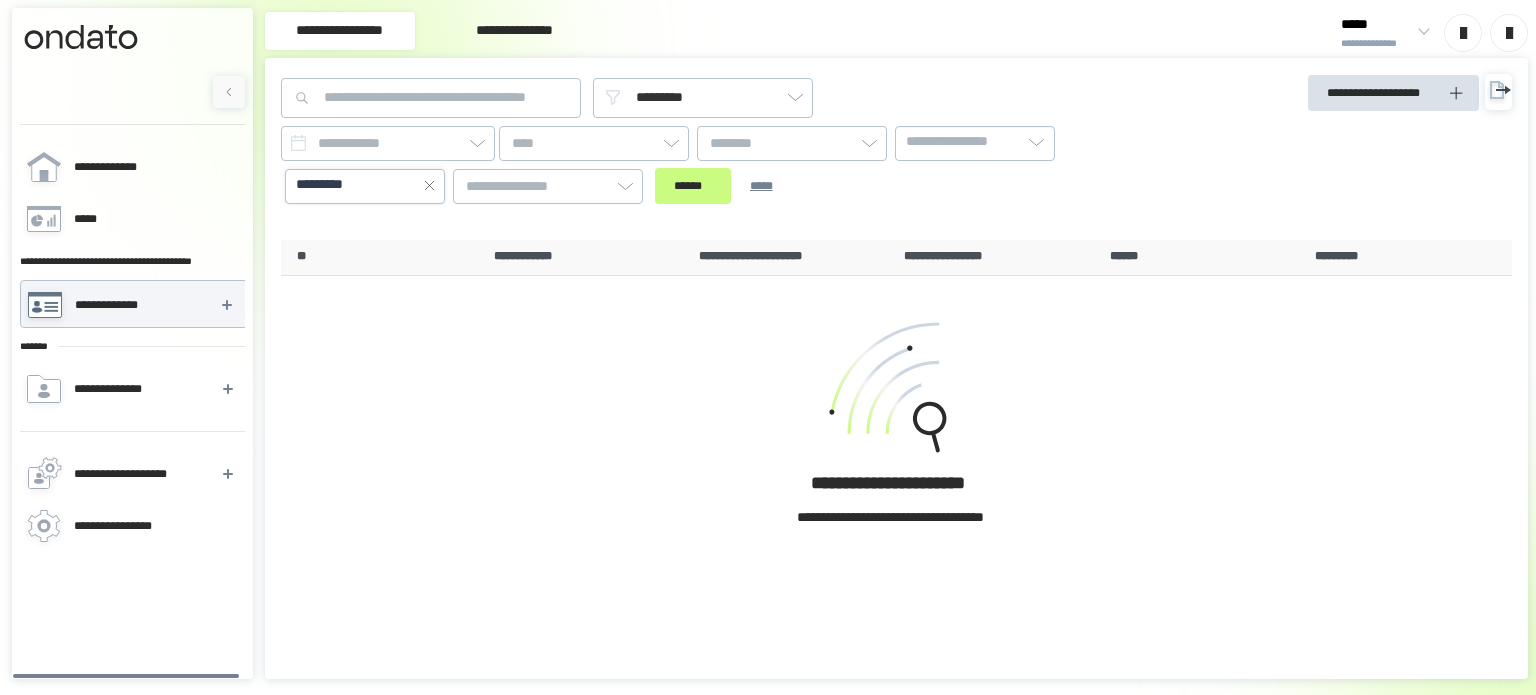 click on "*********" at bounding box center [365, 185] 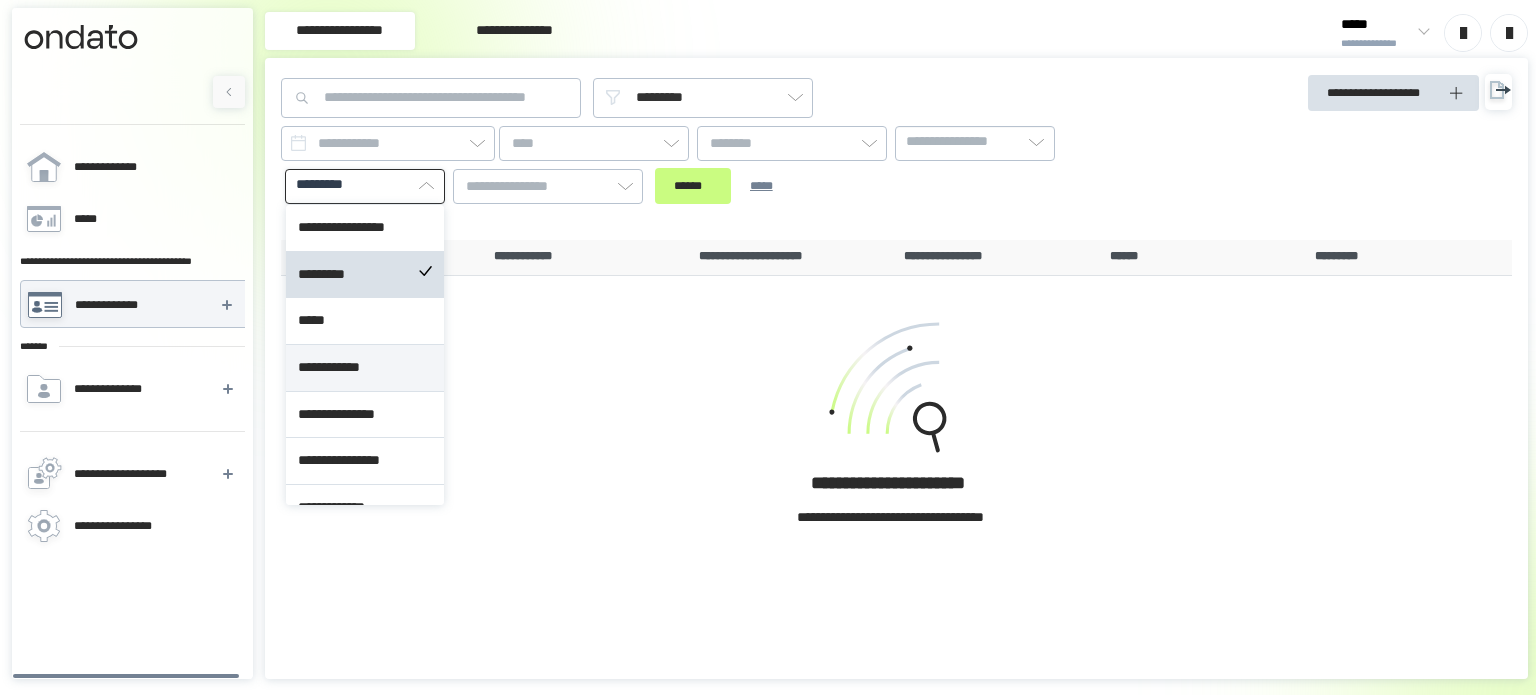click on "**********" at bounding box center (329, 367) 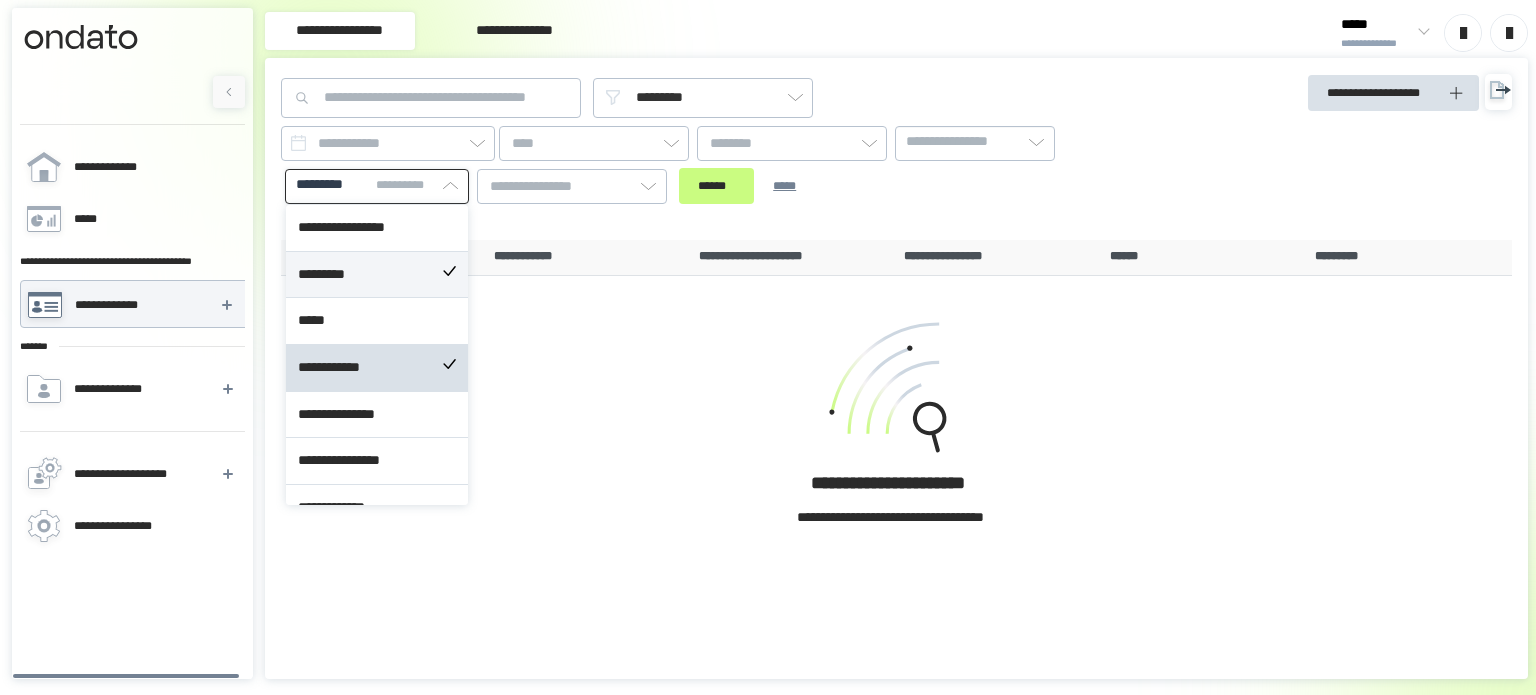 click on "*********" at bounding box center (377, 275) 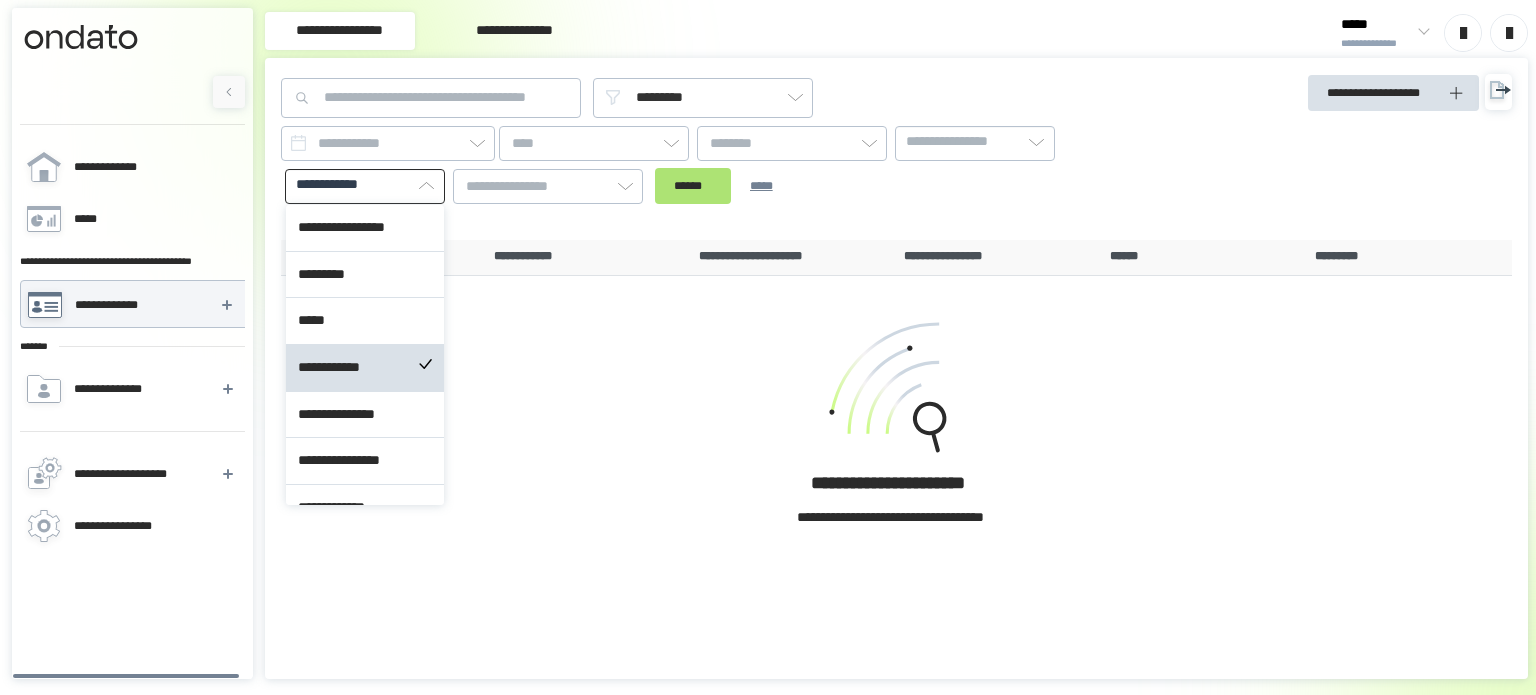 click on "******" at bounding box center [688, 186] 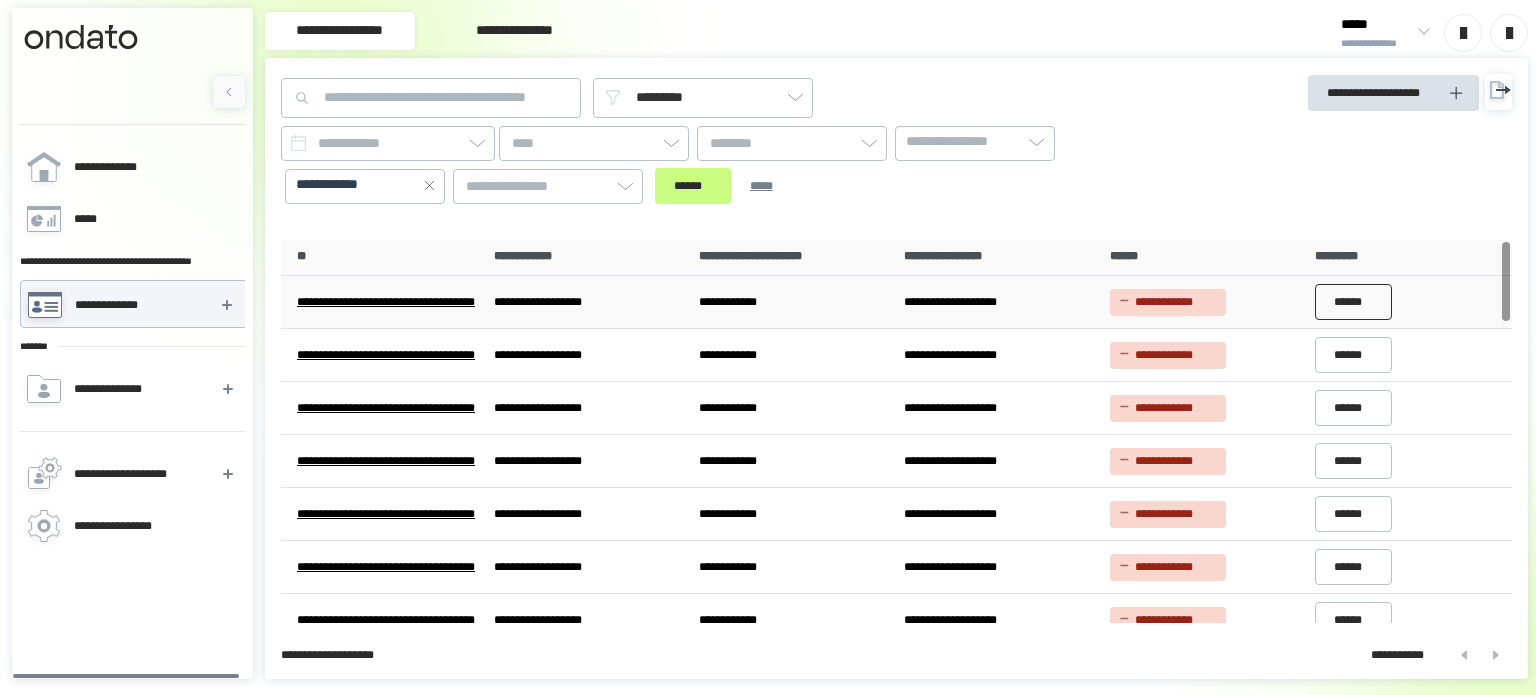 click on "******" at bounding box center (1348, 302) 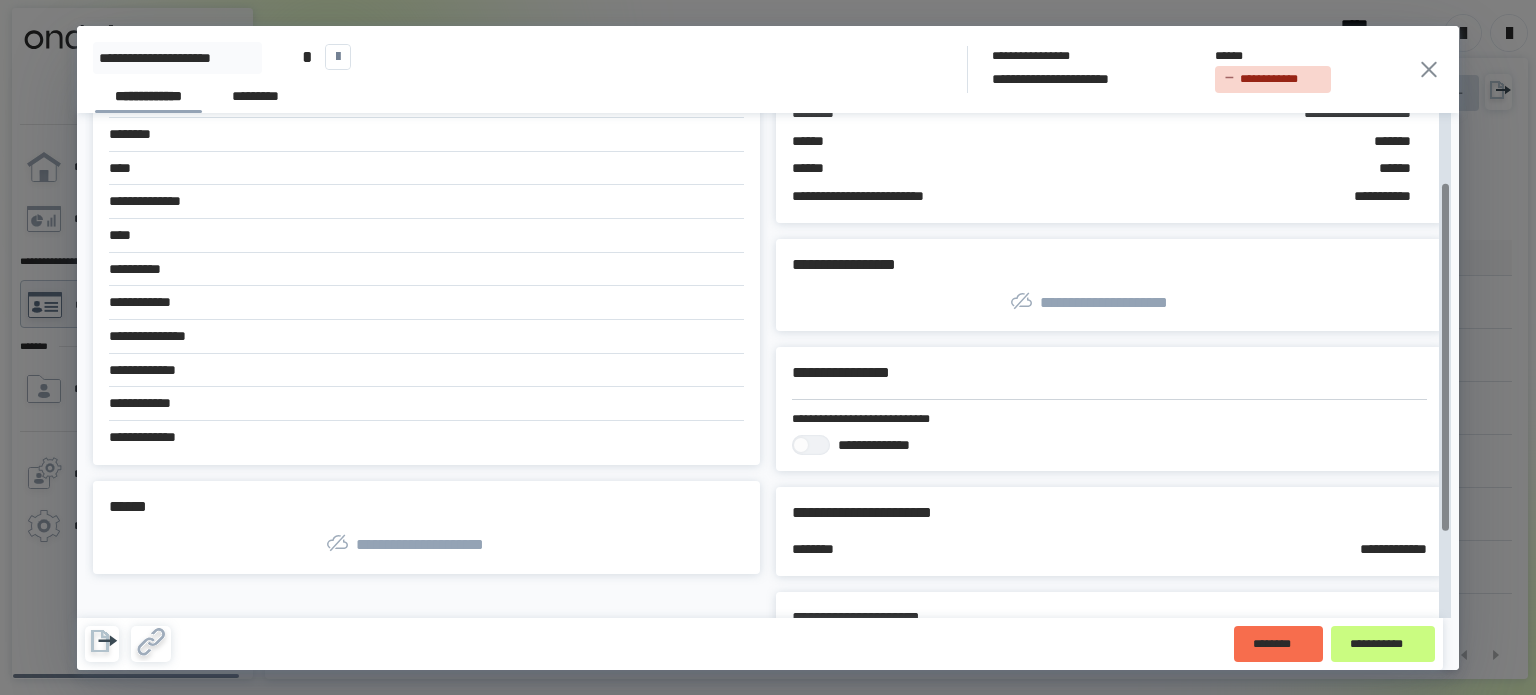 scroll, scrollTop: 0, scrollLeft: 0, axis: both 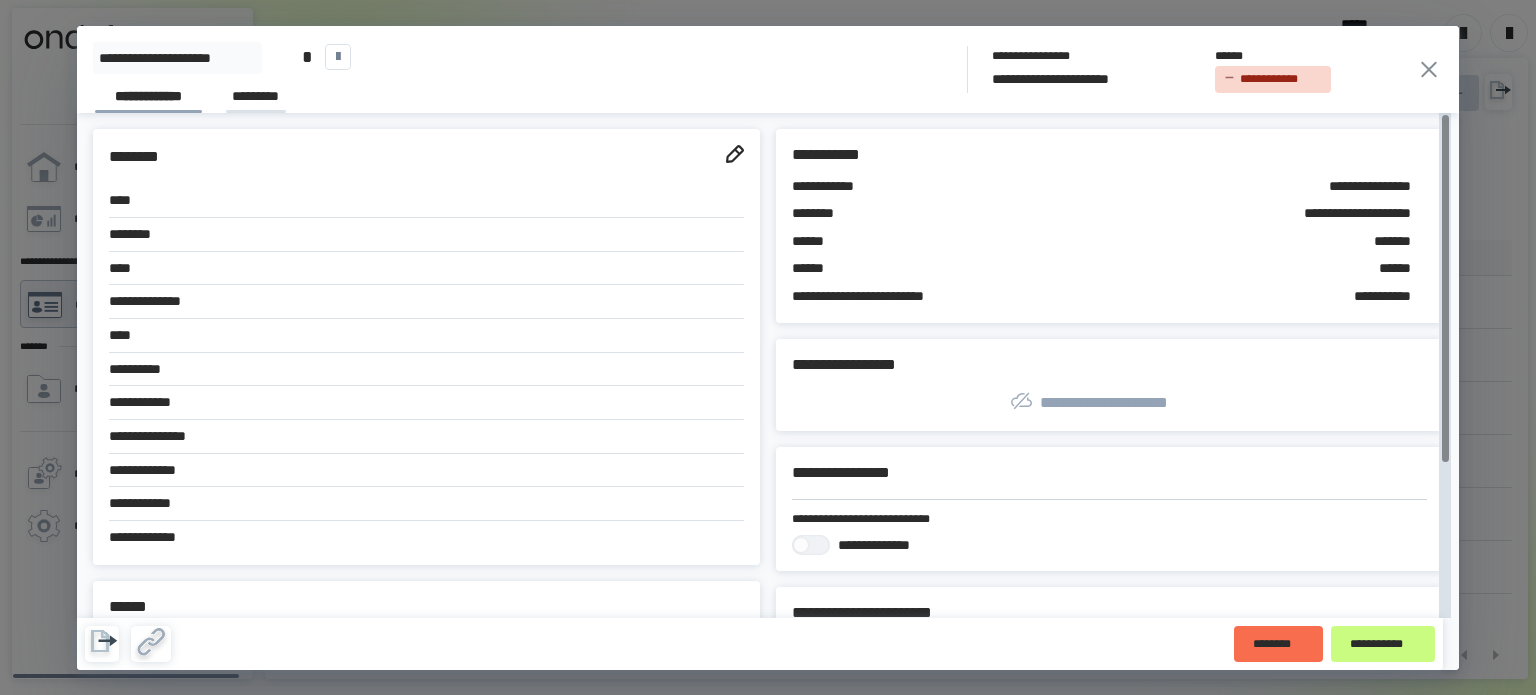 click on "*********" at bounding box center [255, 96] 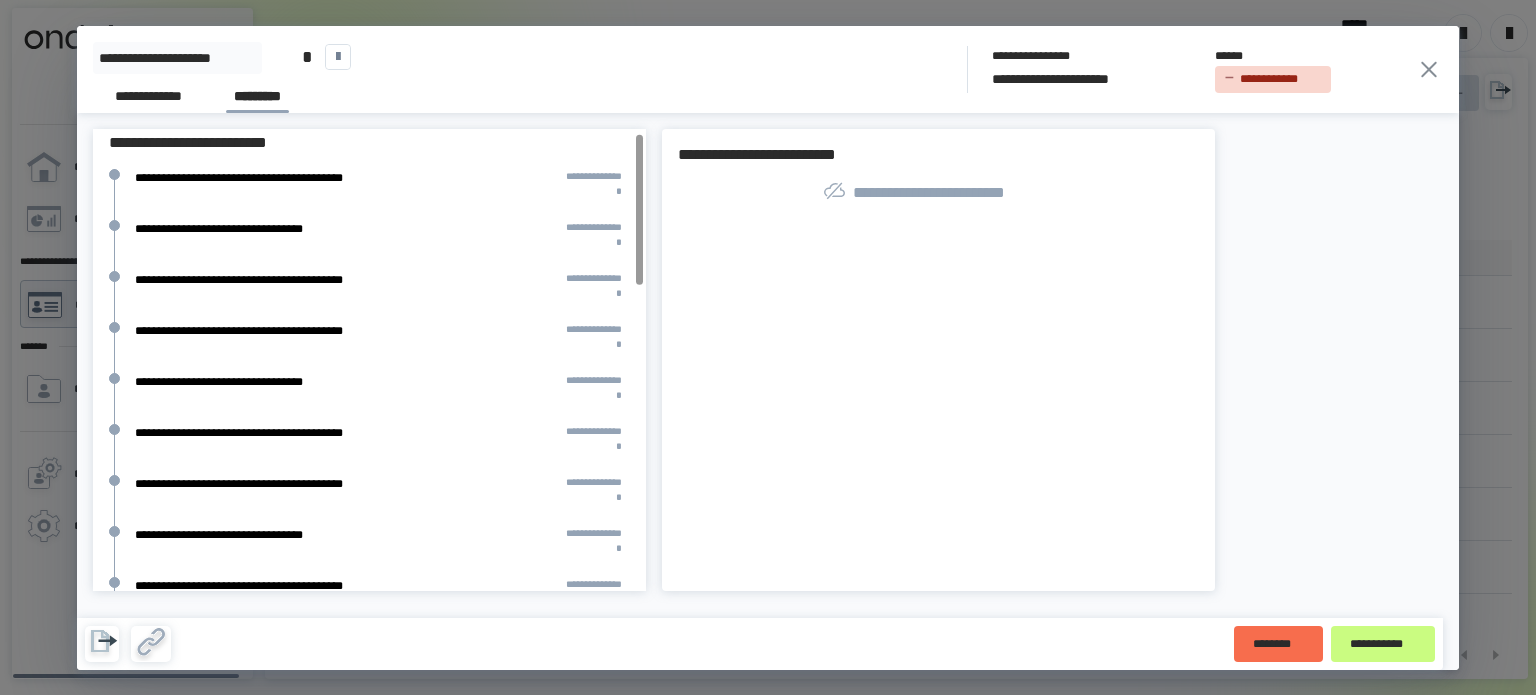 scroll, scrollTop: 0, scrollLeft: 0, axis: both 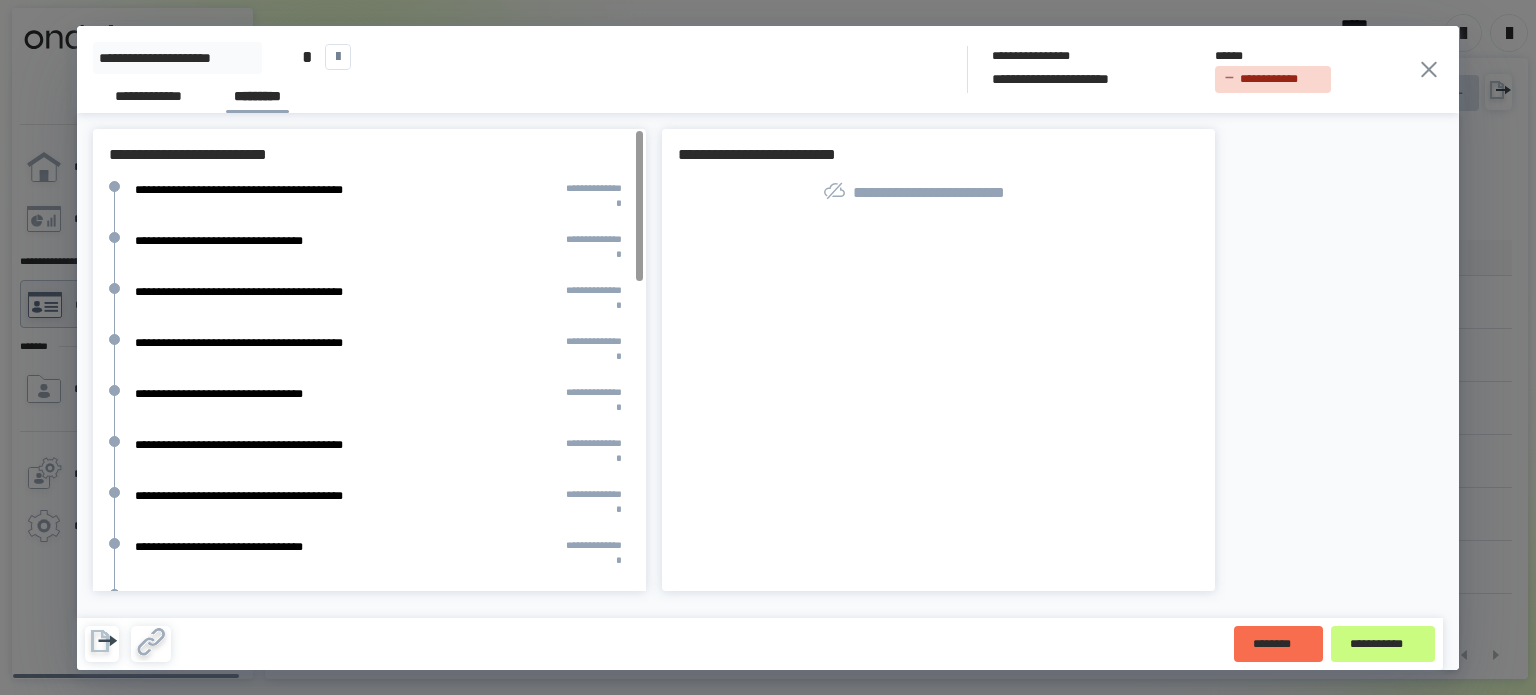click 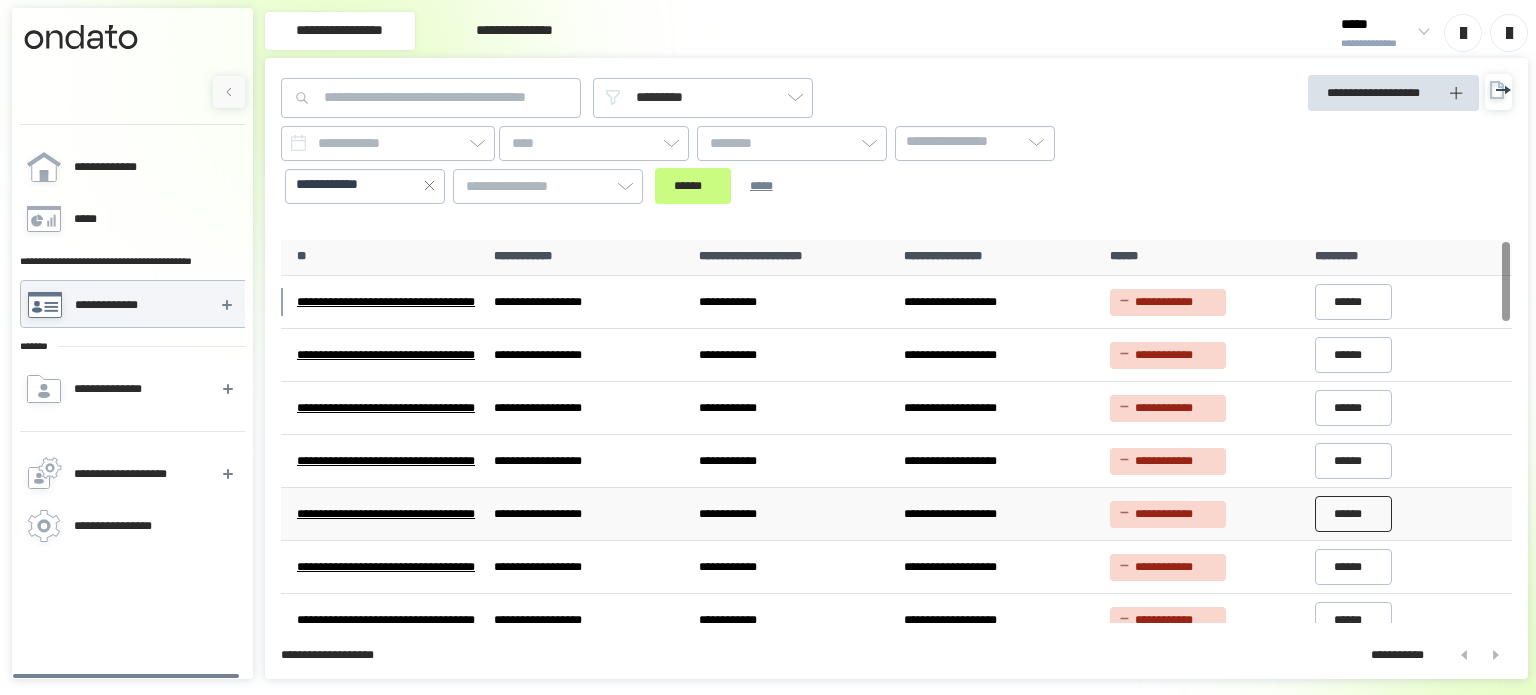 click on "******" at bounding box center (1348, 514) 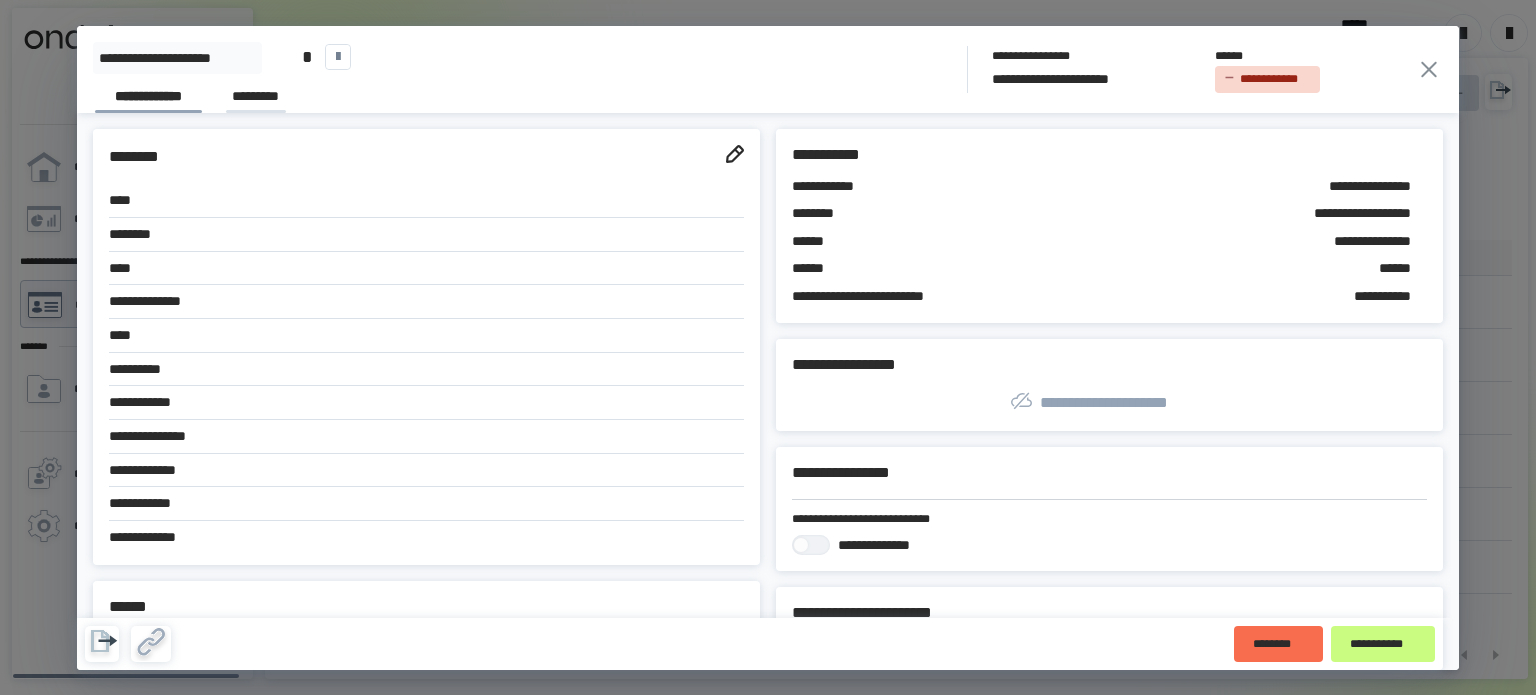 click on "*********" at bounding box center (255, 96) 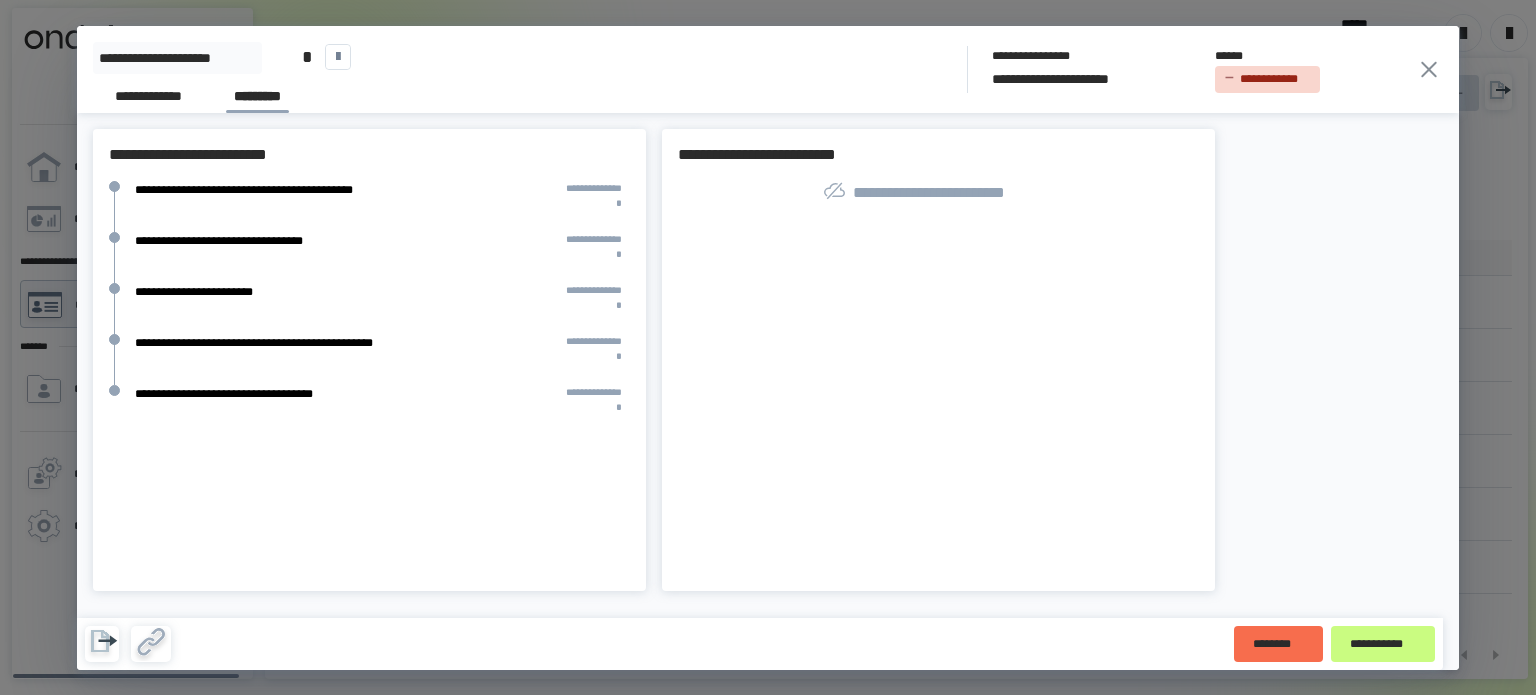 click 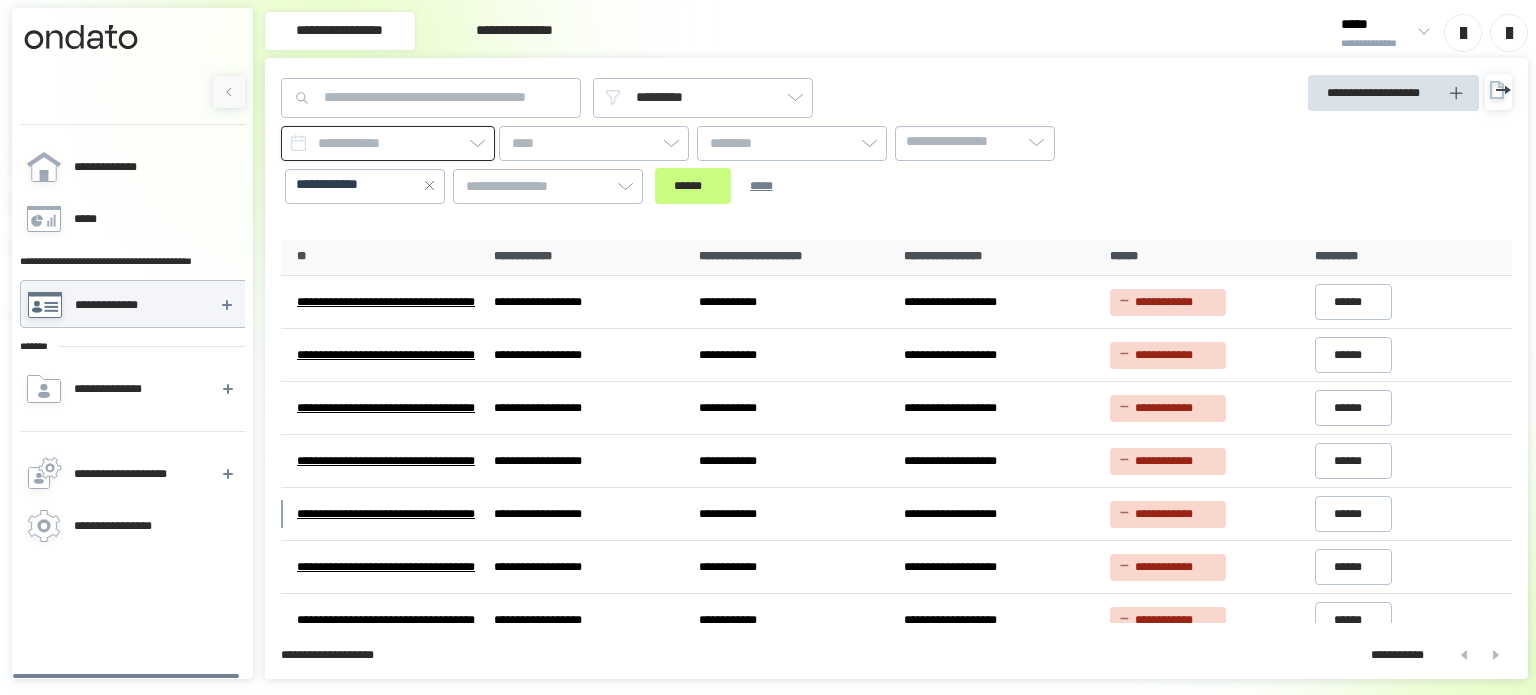 click at bounding box center [388, 143] 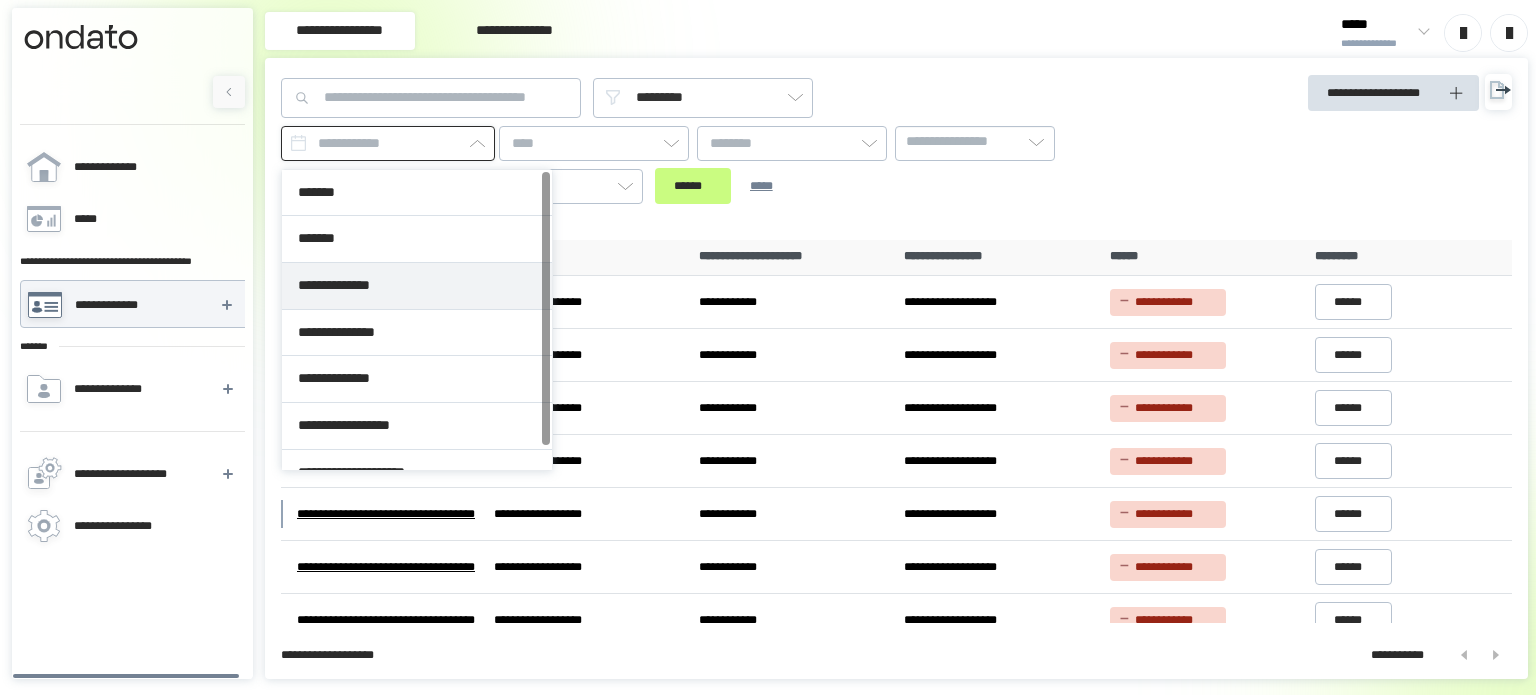 type on "**********" 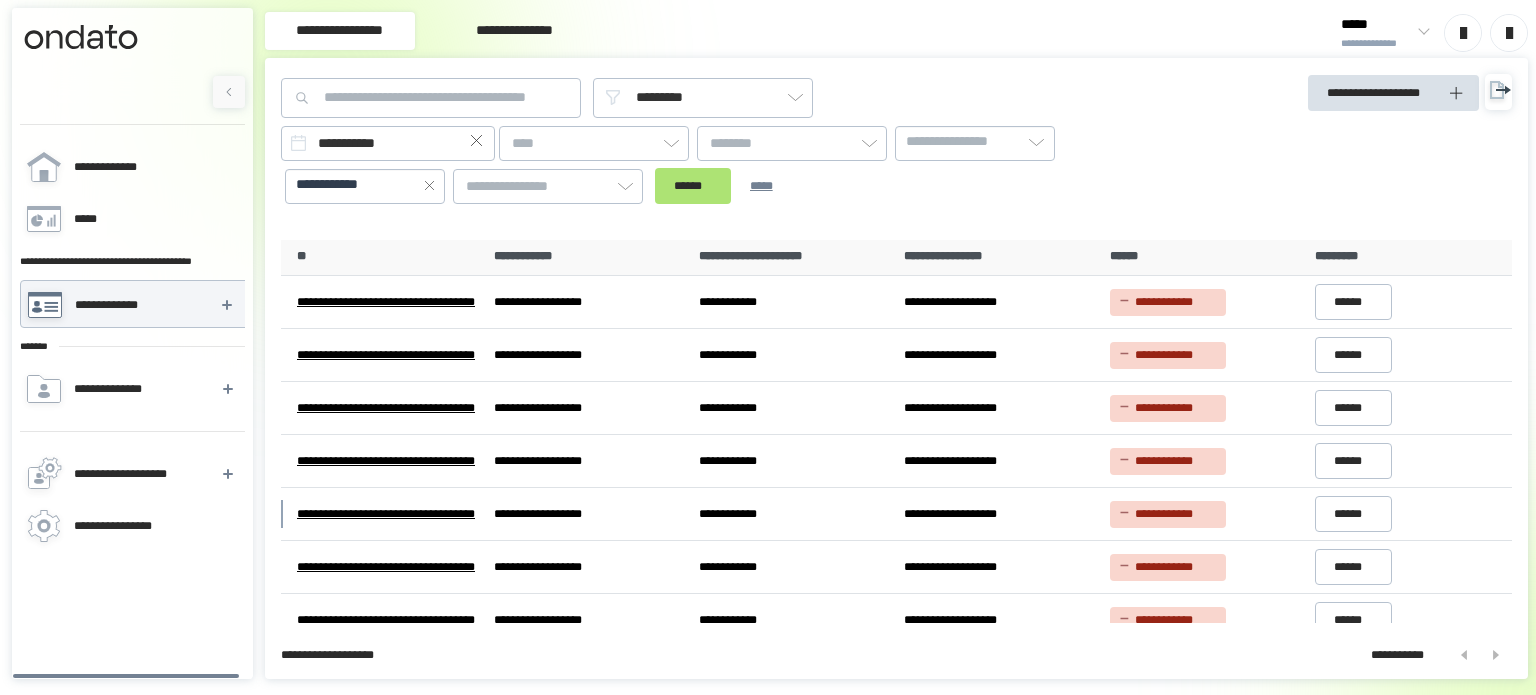 click on "******" at bounding box center (688, 186) 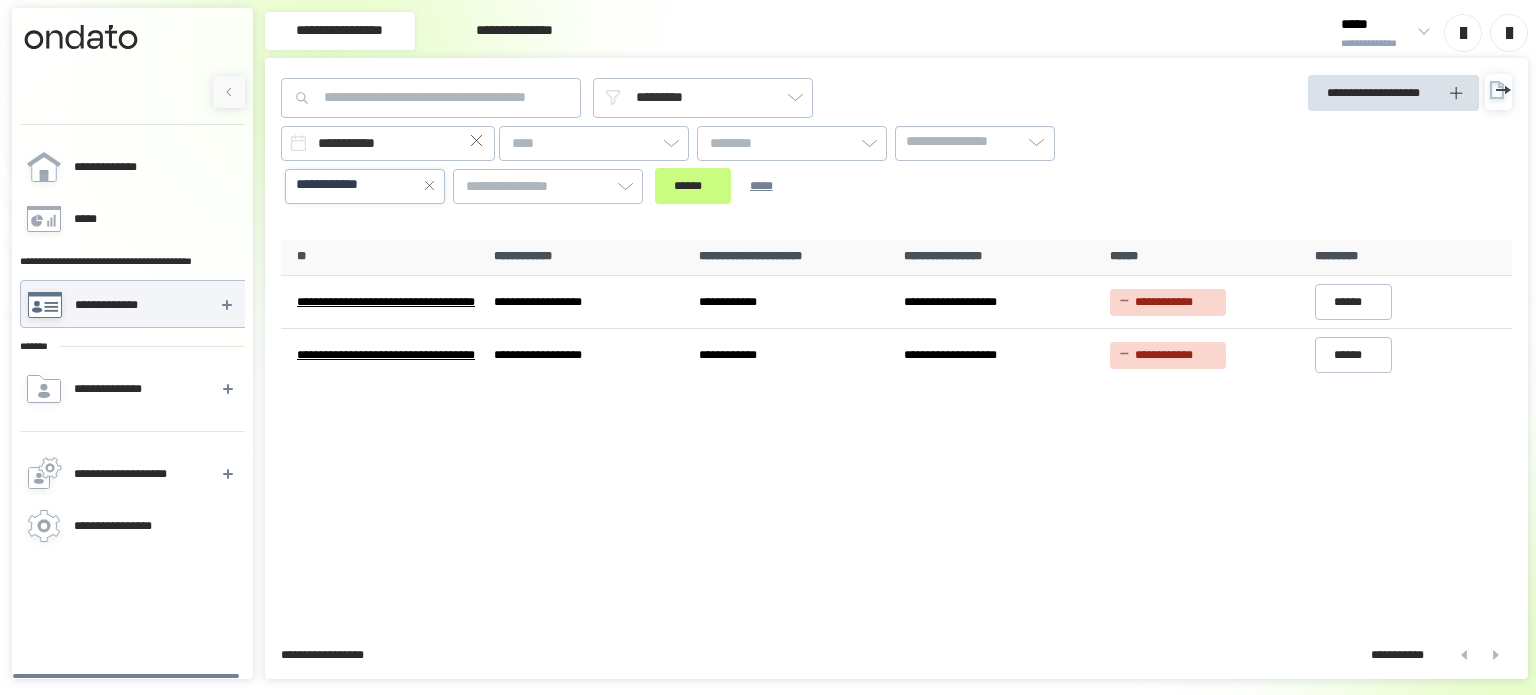 click on "**********" at bounding box center [365, 185] 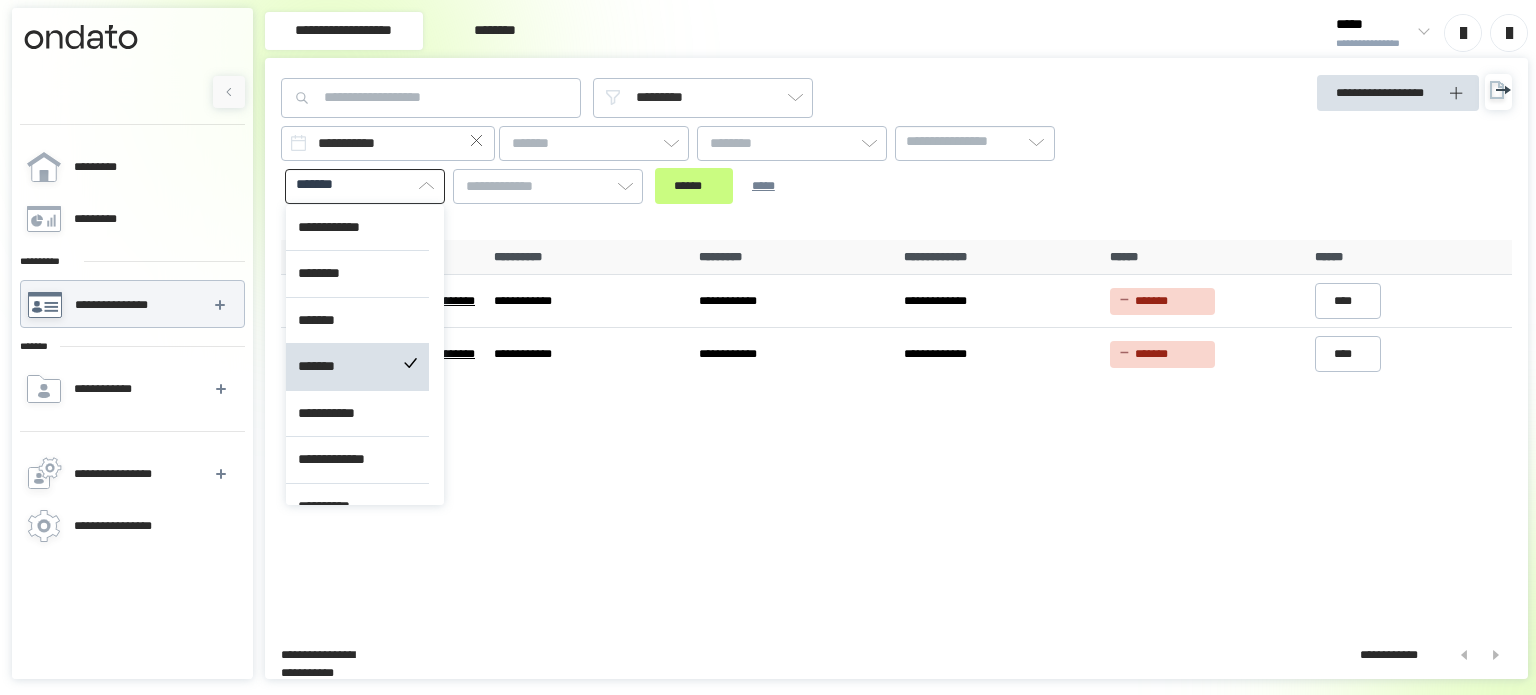 click on "[FIRST] [LAST] [CITY] [STATE] [ZIP] [COUNTRY] [STREET] [NUMBER] [ADDRESS] [PHONE]" at bounding box center [741, 165] 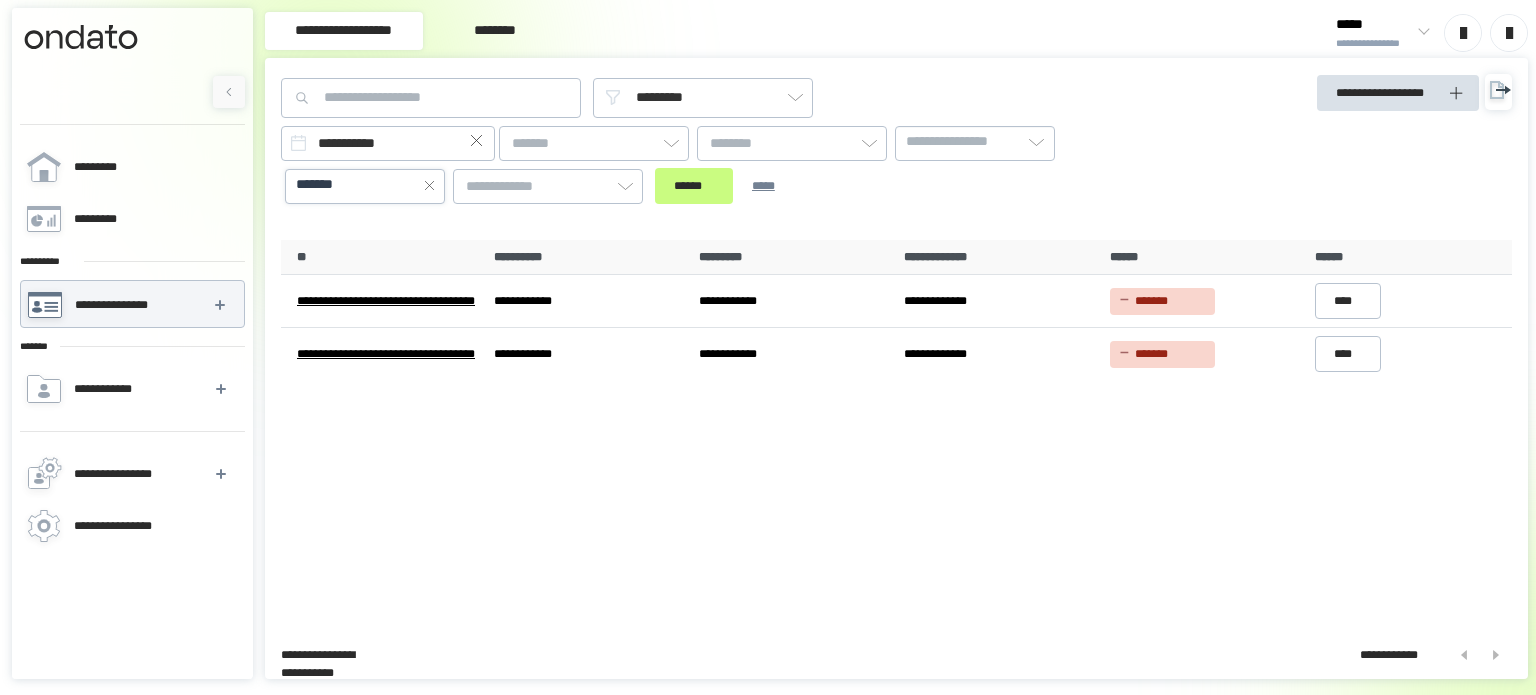 click on "*******" at bounding box center [365, 185] 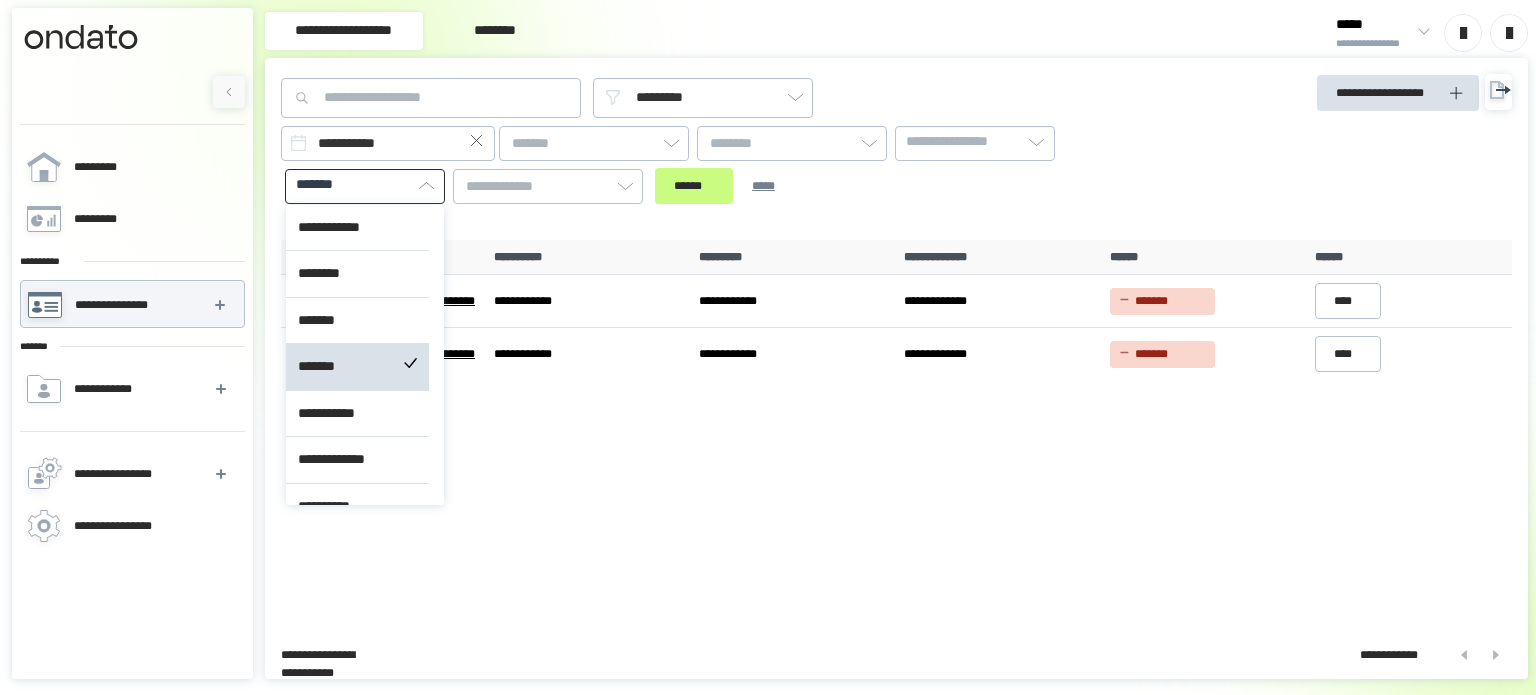 click on "[NUMBER] [STREET] [CITY] [STATE] [ZIP] [COUNTRY] [ADDRESS] [PHONE] [ADDRESS] [PHONE]" at bounding box center (896, 431) 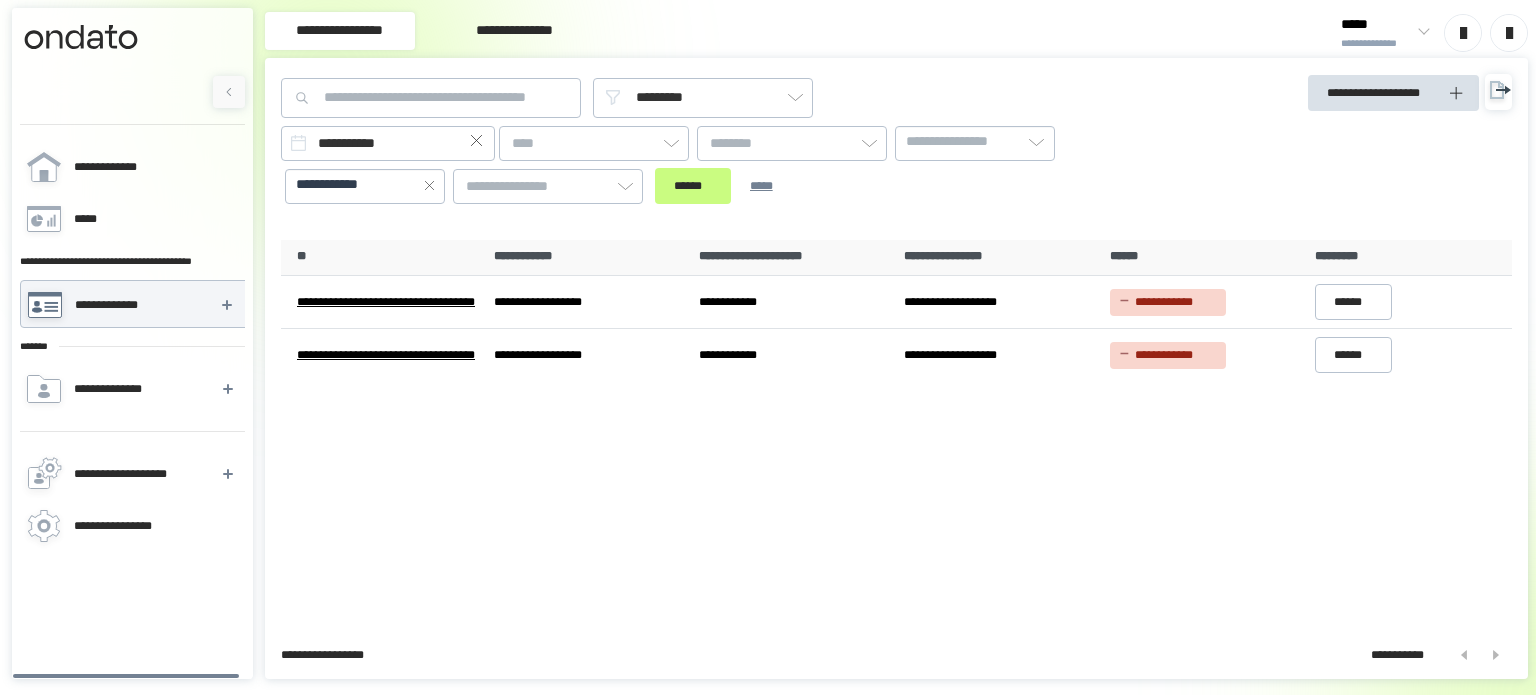 click on "**********" at bounding box center [1362, 149] 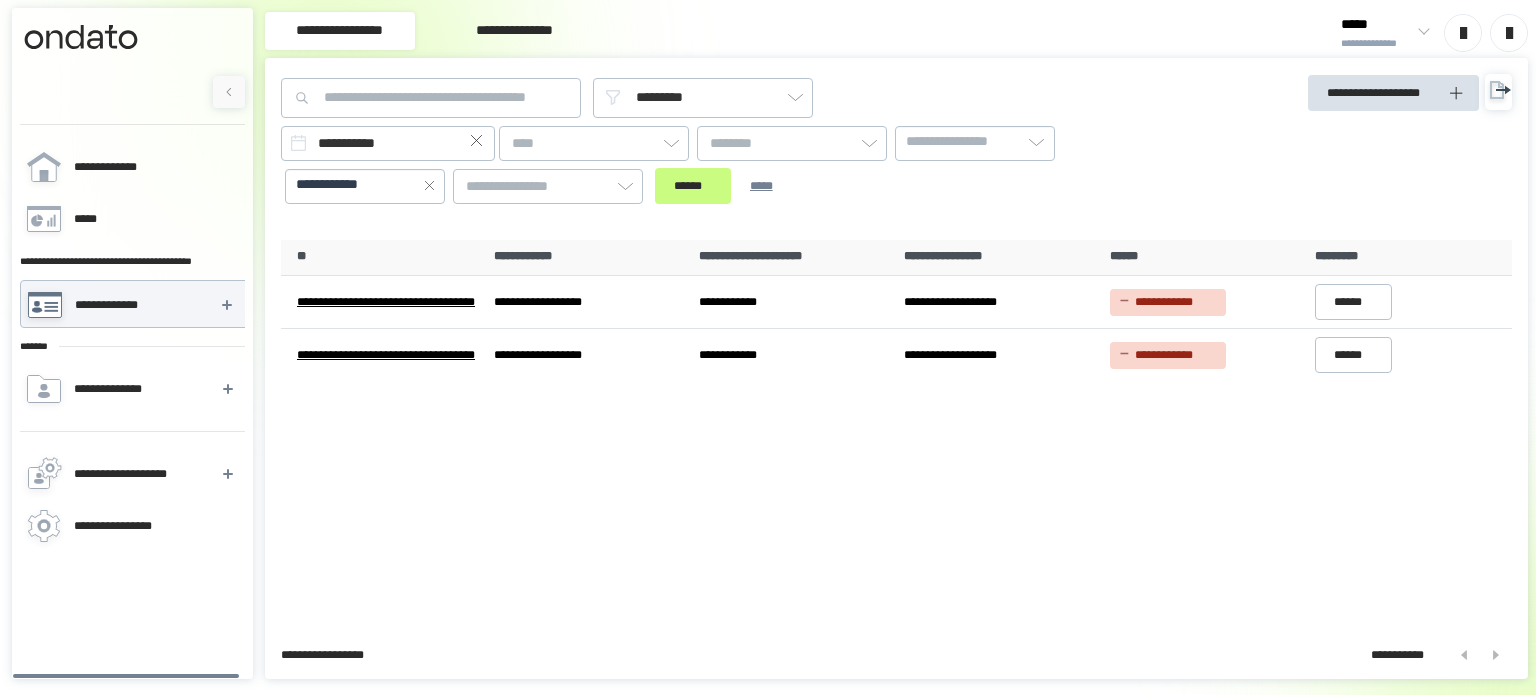 click at bounding box center (1420, 33) 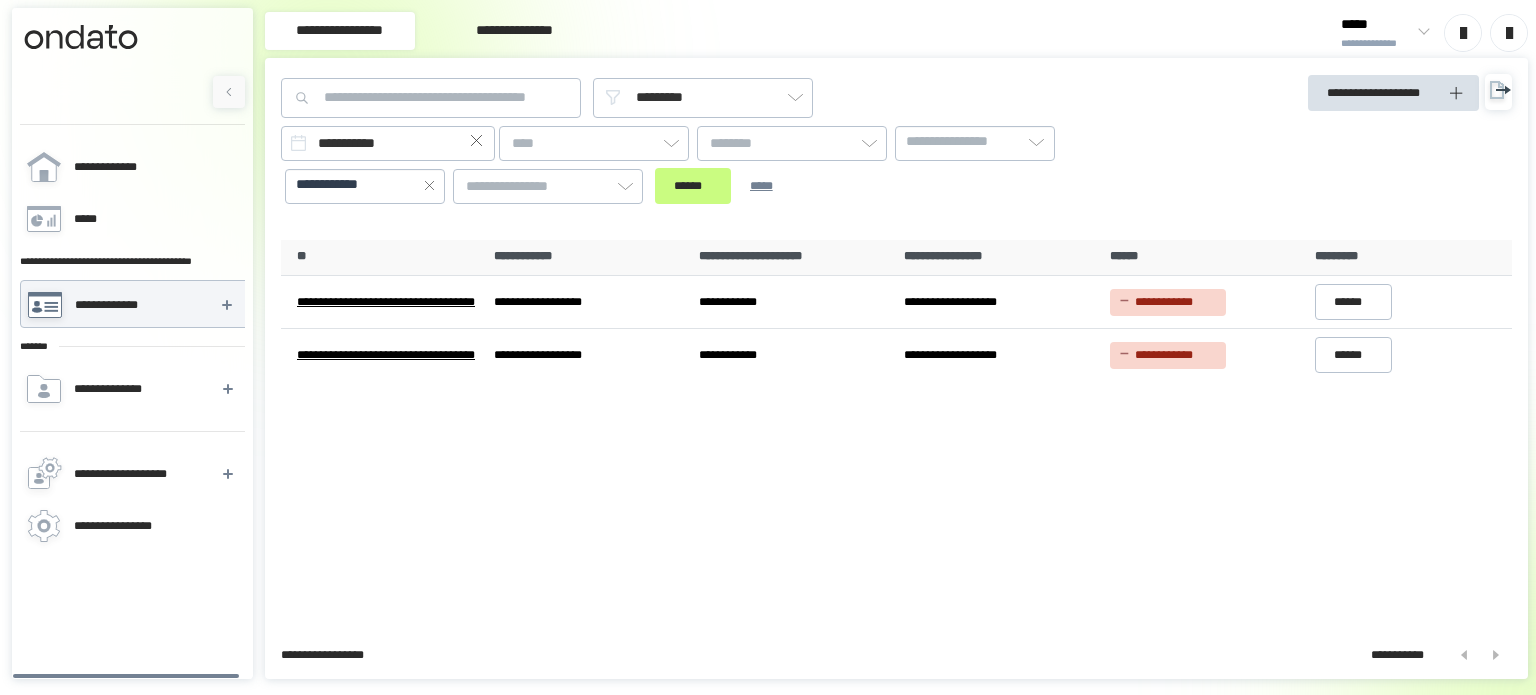click at bounding box center [1509, 33] 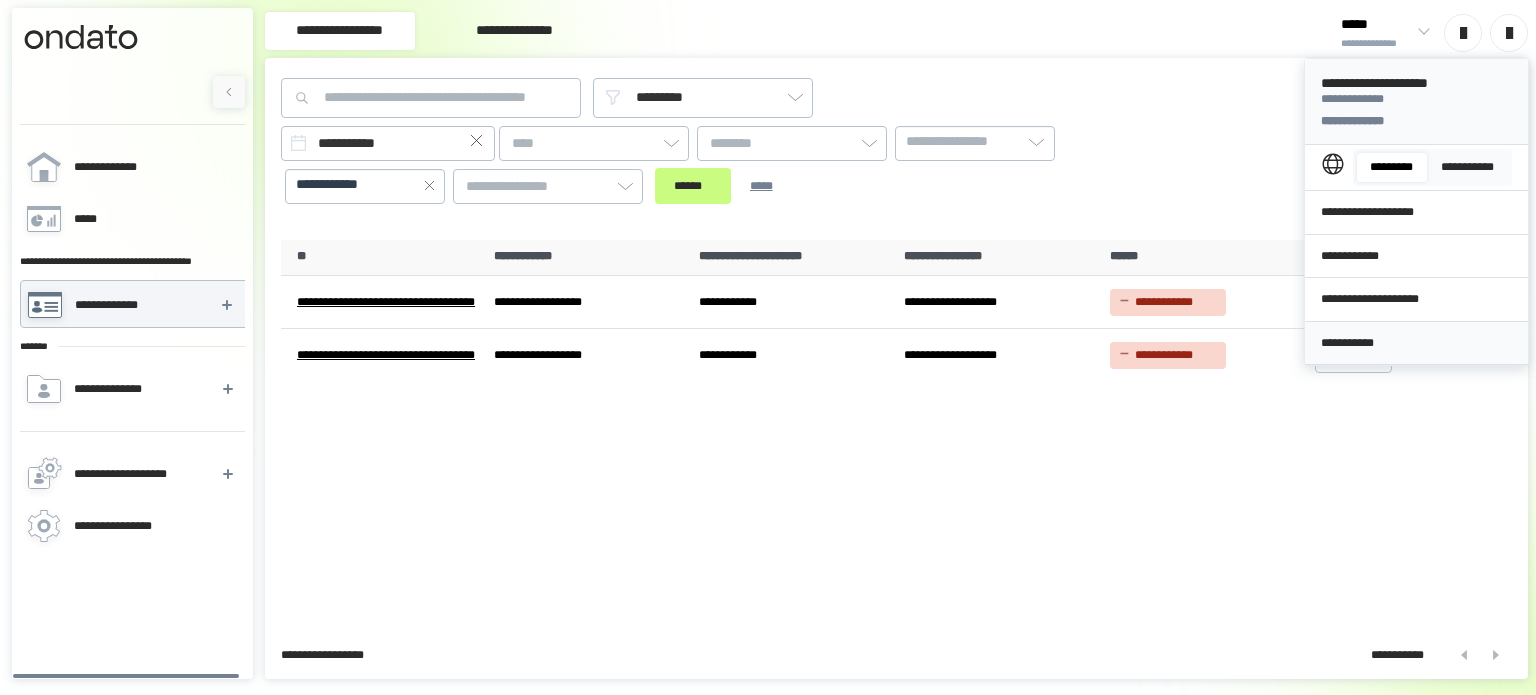 click on "**********" at bounding box center [1347, 343] 